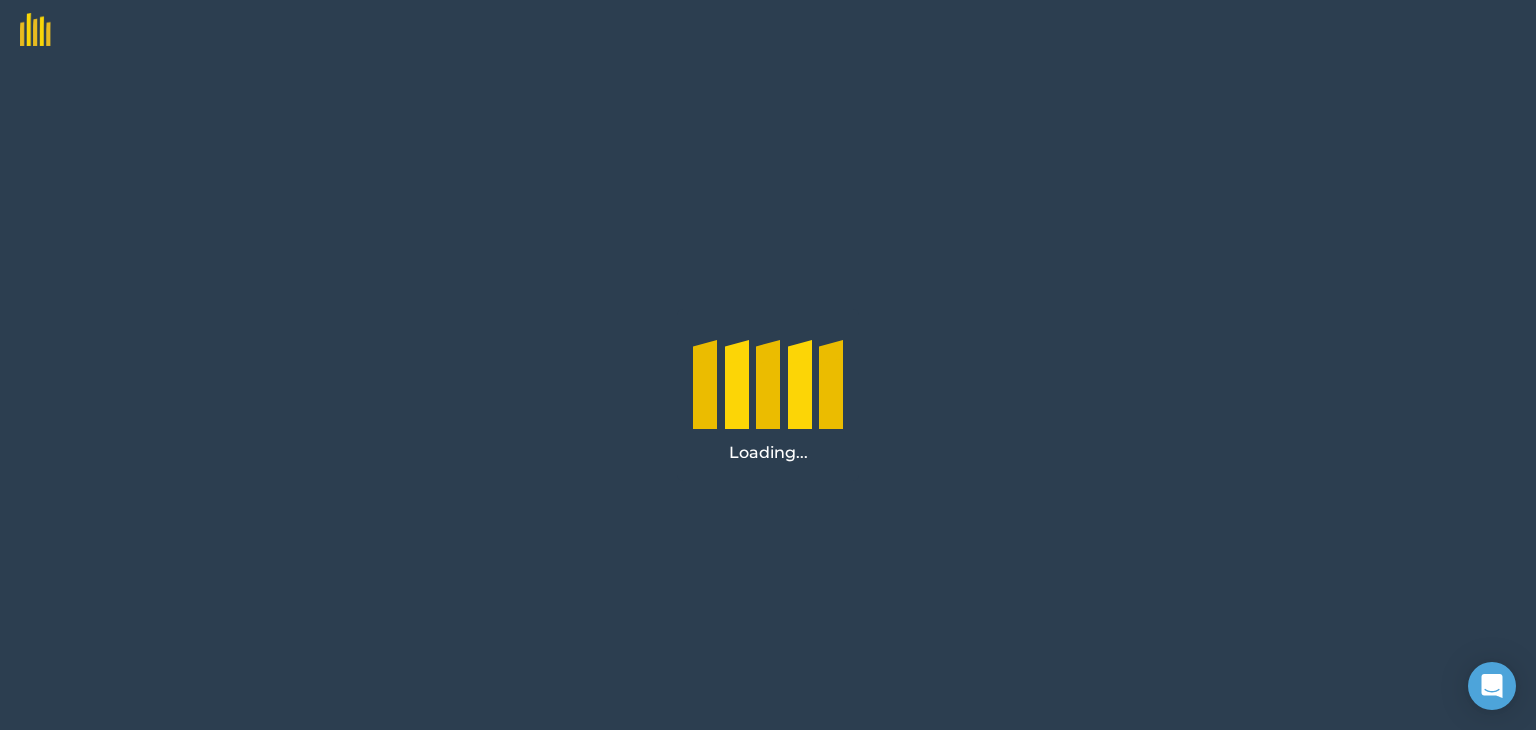 scroll, scrollTop: 0, scrollLeft: 0, axis: both 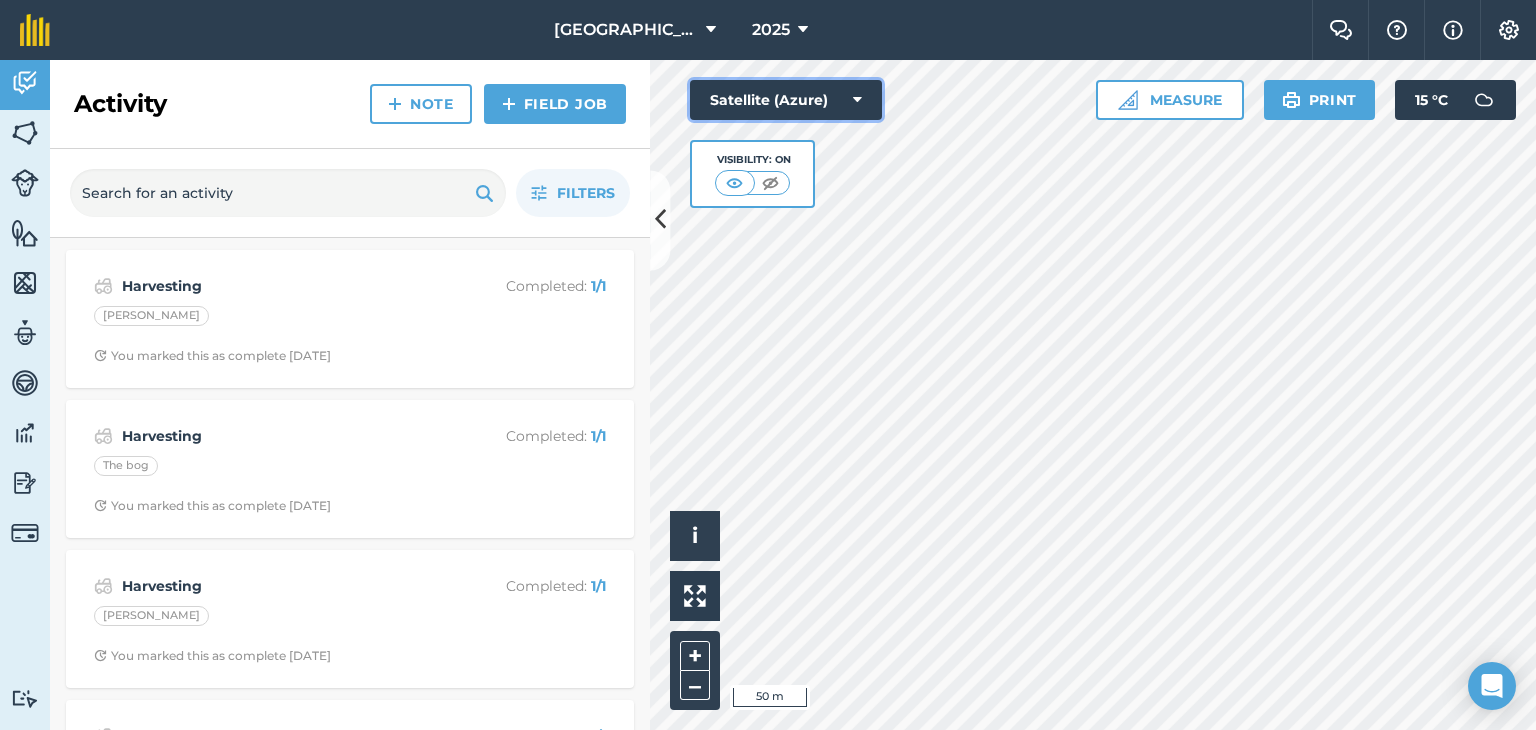click on "Satellite (Azure)" at bounding box center [786, 100] 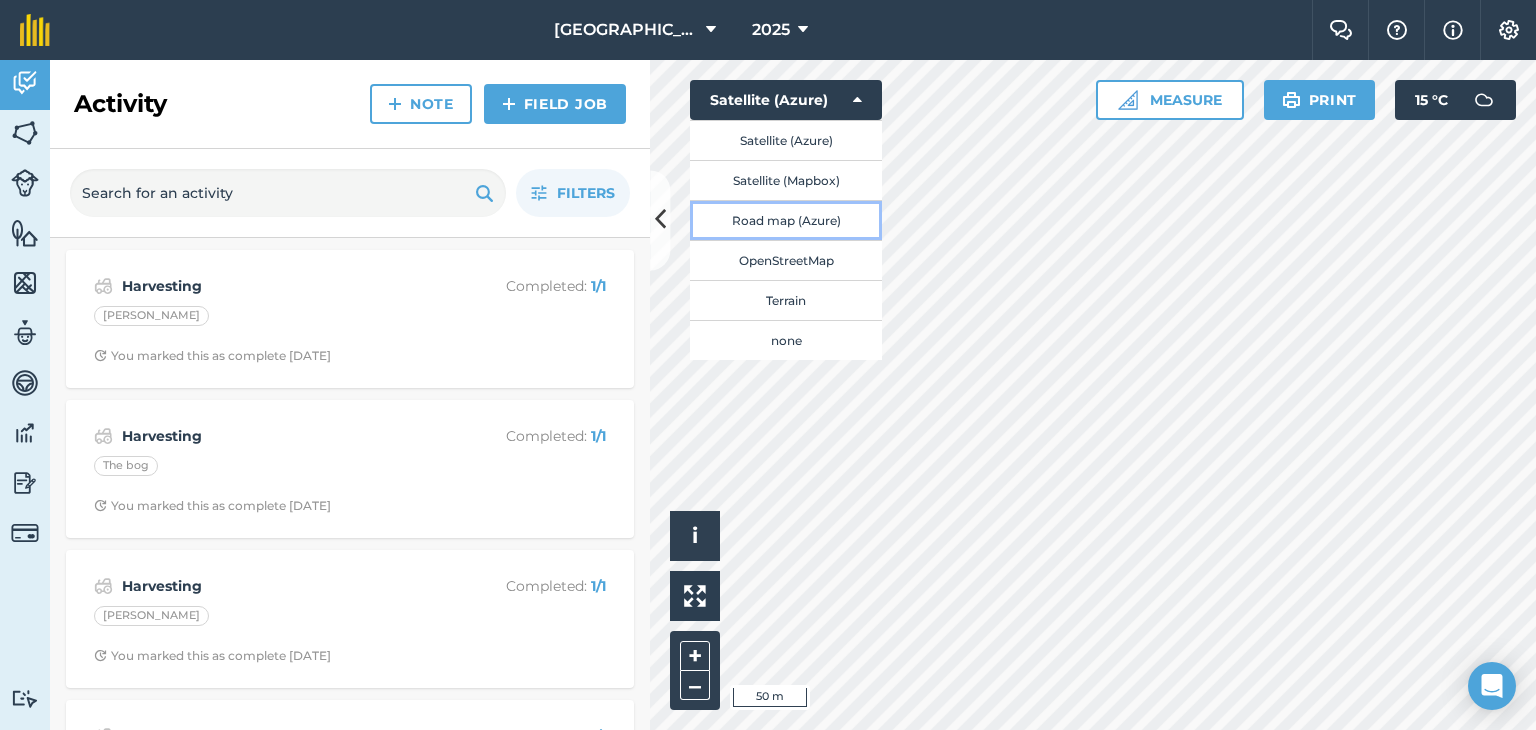 click on "Road map (Azure)" at bounding box center [786, 220] 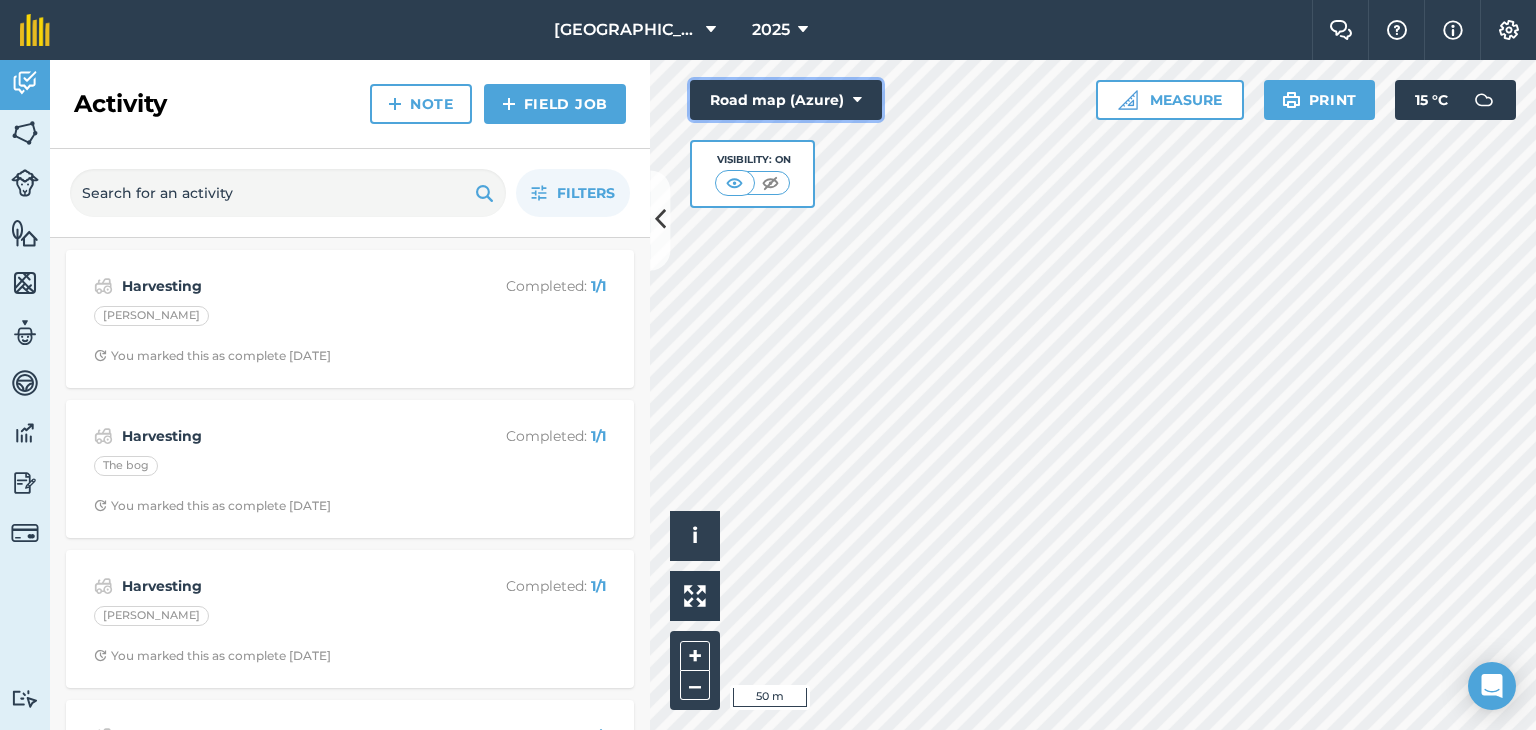 click on "Road map (Azure)" at bounding box center (786, 100) 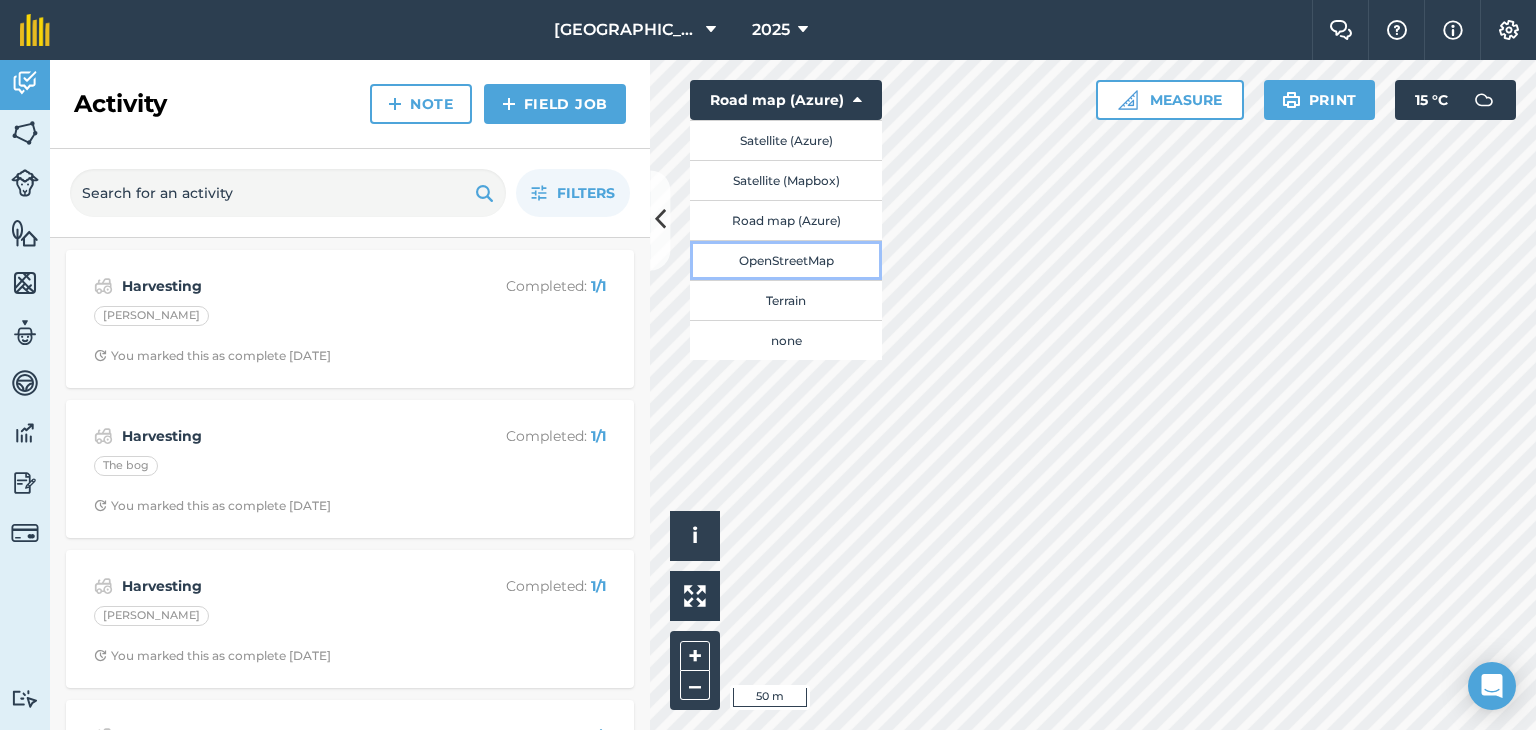 click on "OpenStreetMap" at bounding box center [786, 260] 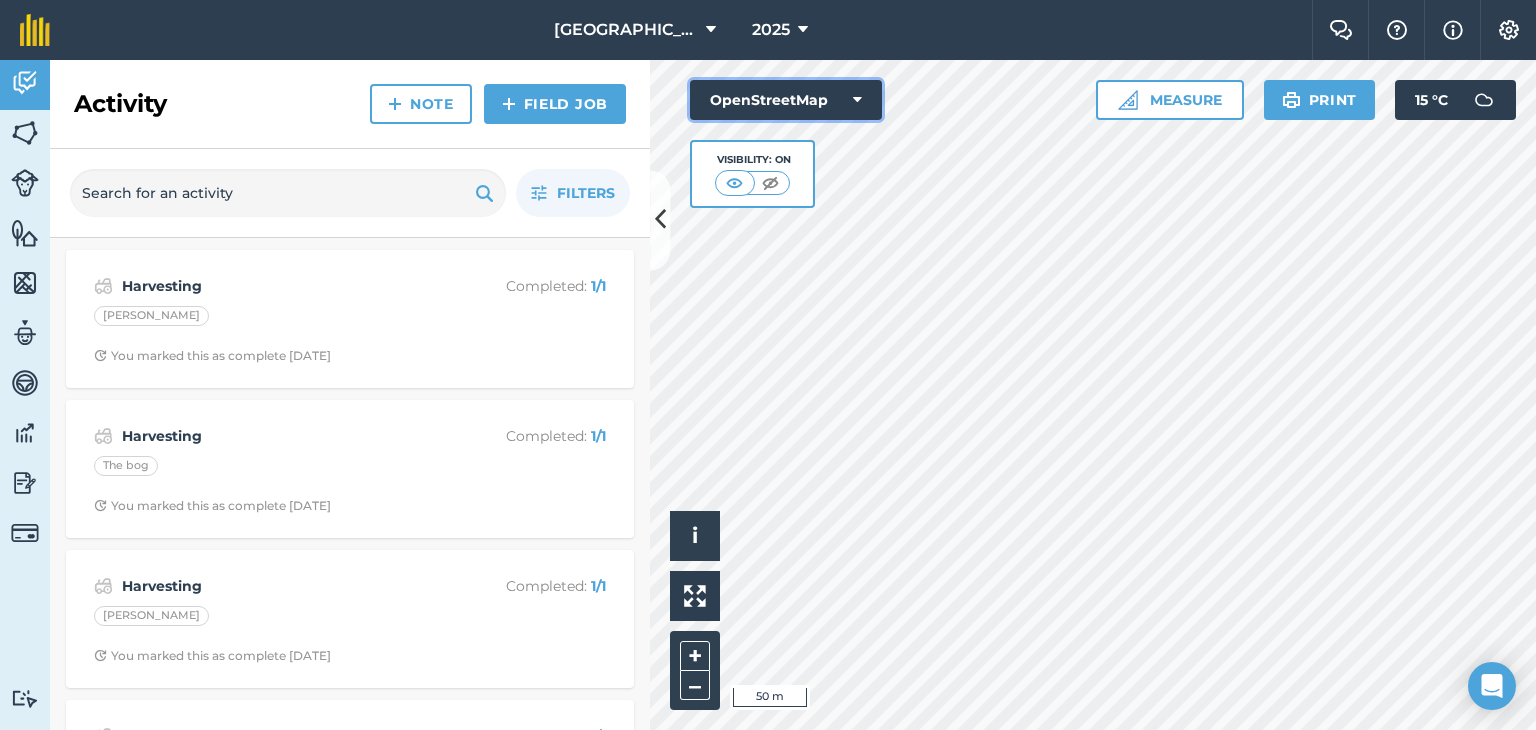 click on "OpenStreetMap" at bounding box center [786, 100] 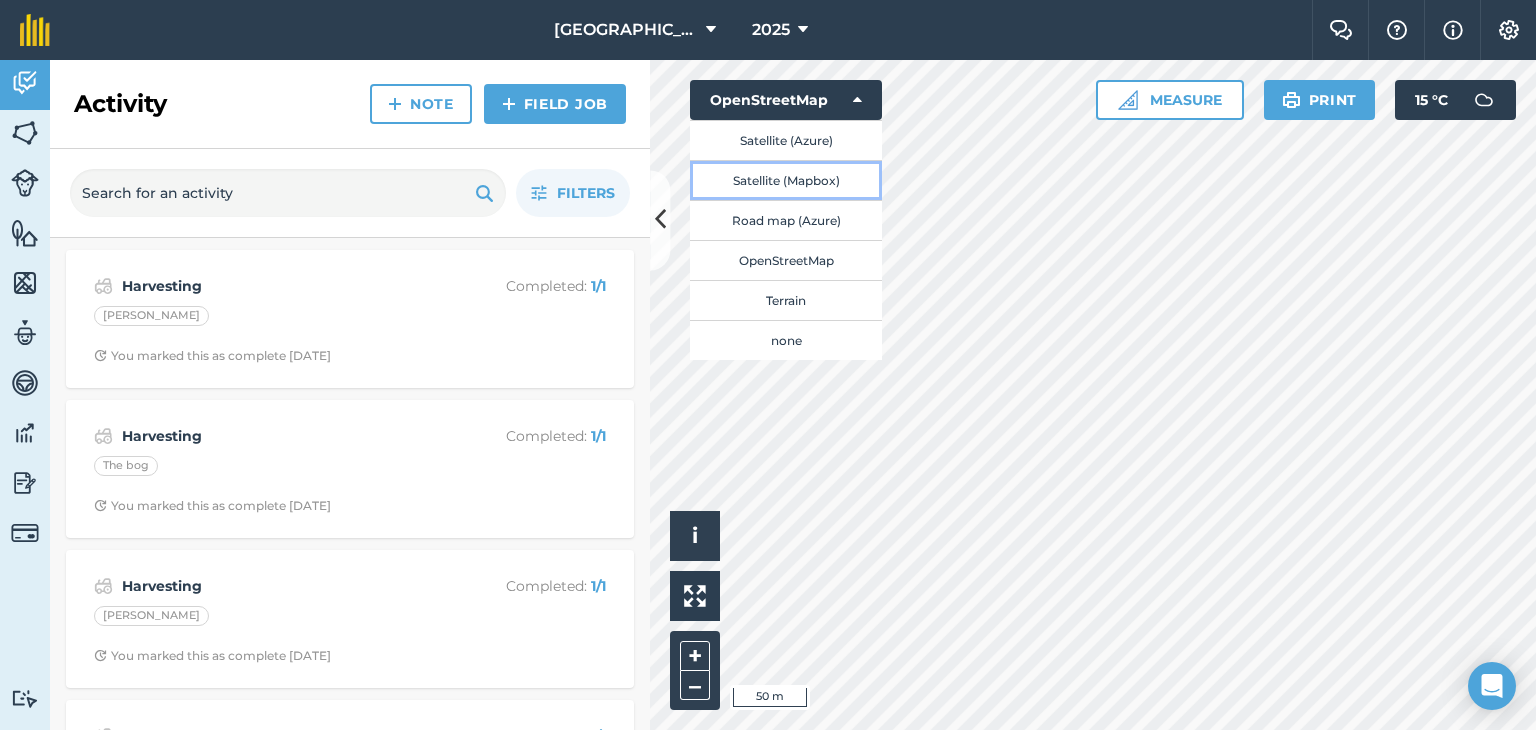click on "Satellite (Mapbox)" at bounding box center (786, 180) 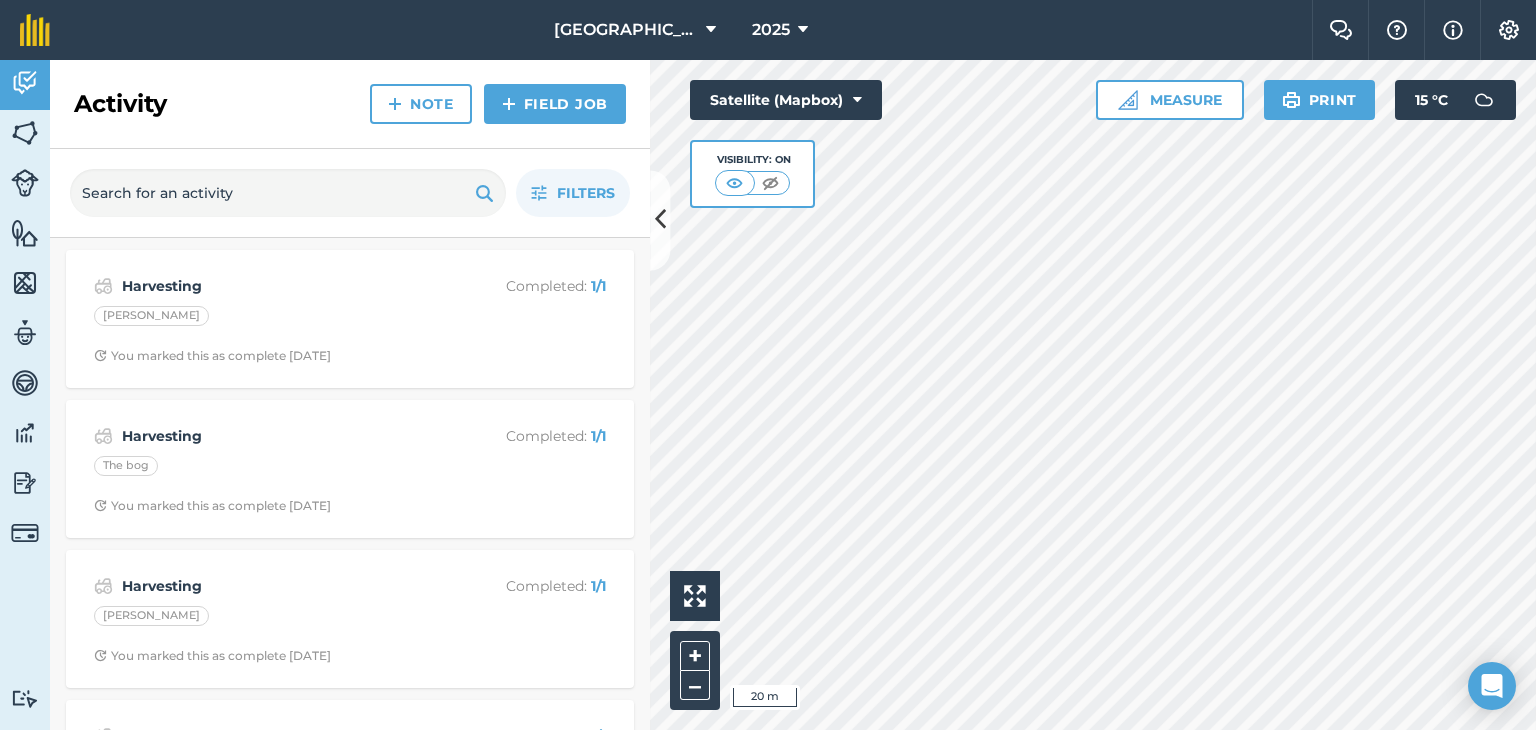 click on "Hello i 20 m + – Satellite (Mapbox) Visibility: On Measure Print 15   ° C" at bounding box center [1093, 395] 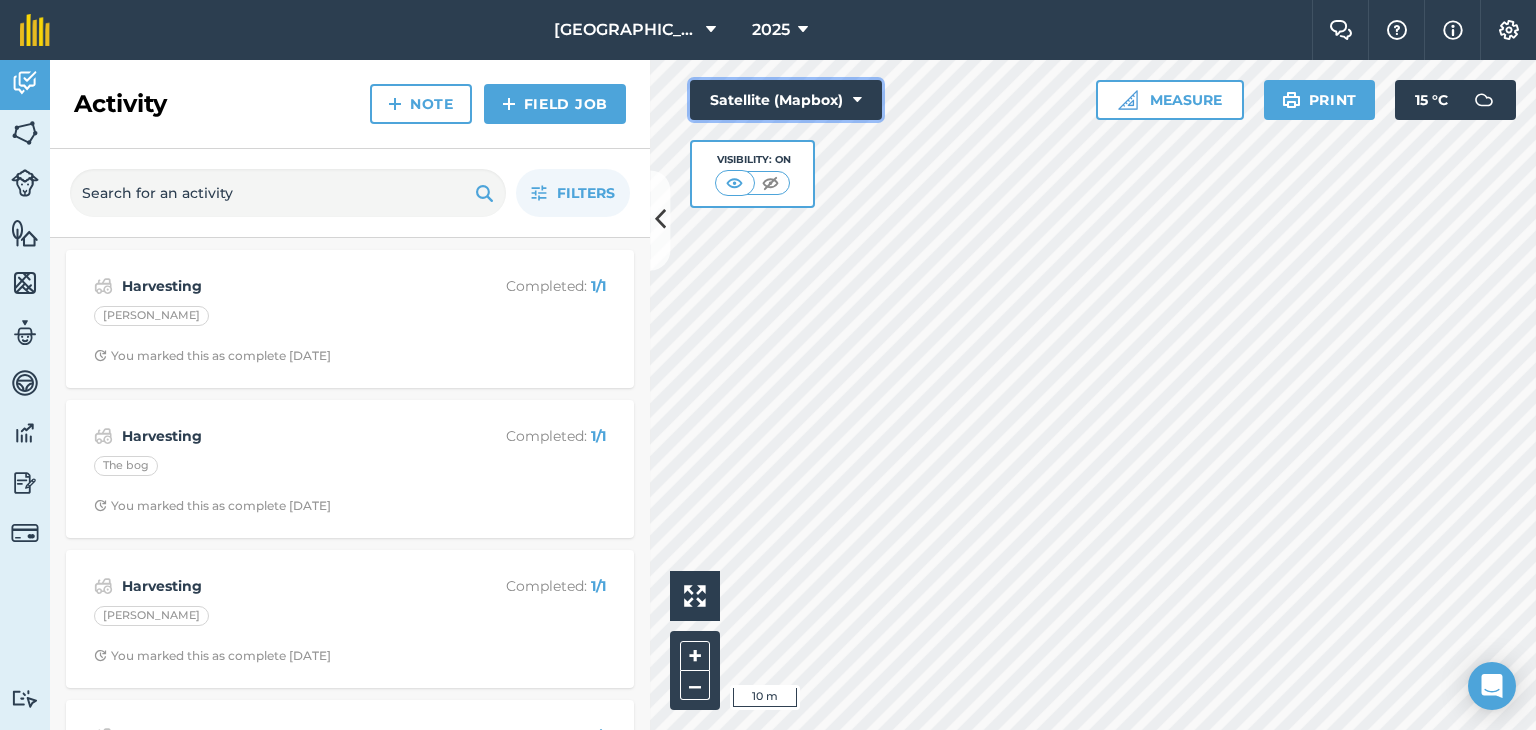 click on "Satellite (Mapbox)" at bounding box center [786, 100] 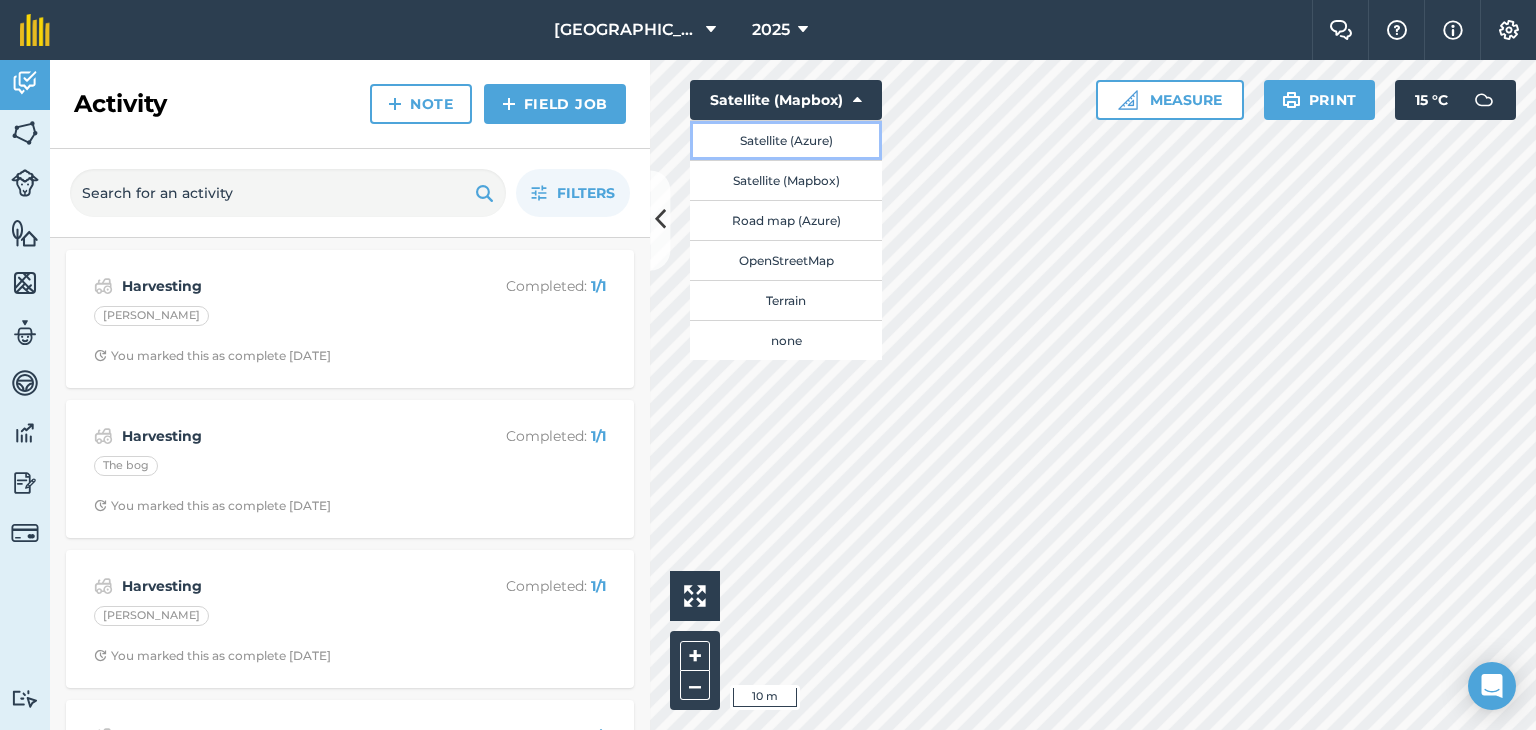 click on "Satellite (Azure)" at bounding box center (786, 140) 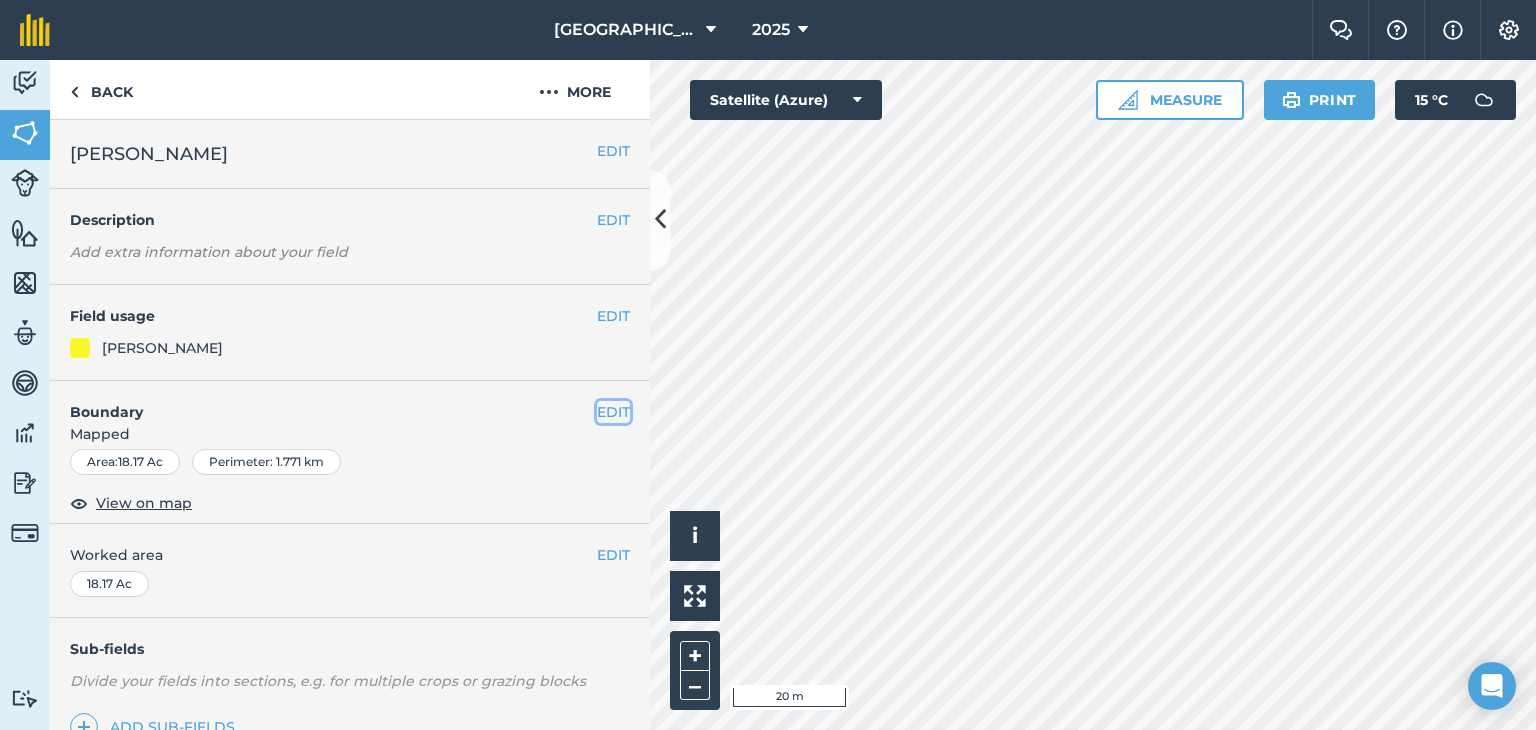 click on "EDIT" at bounding box center (613, 412) 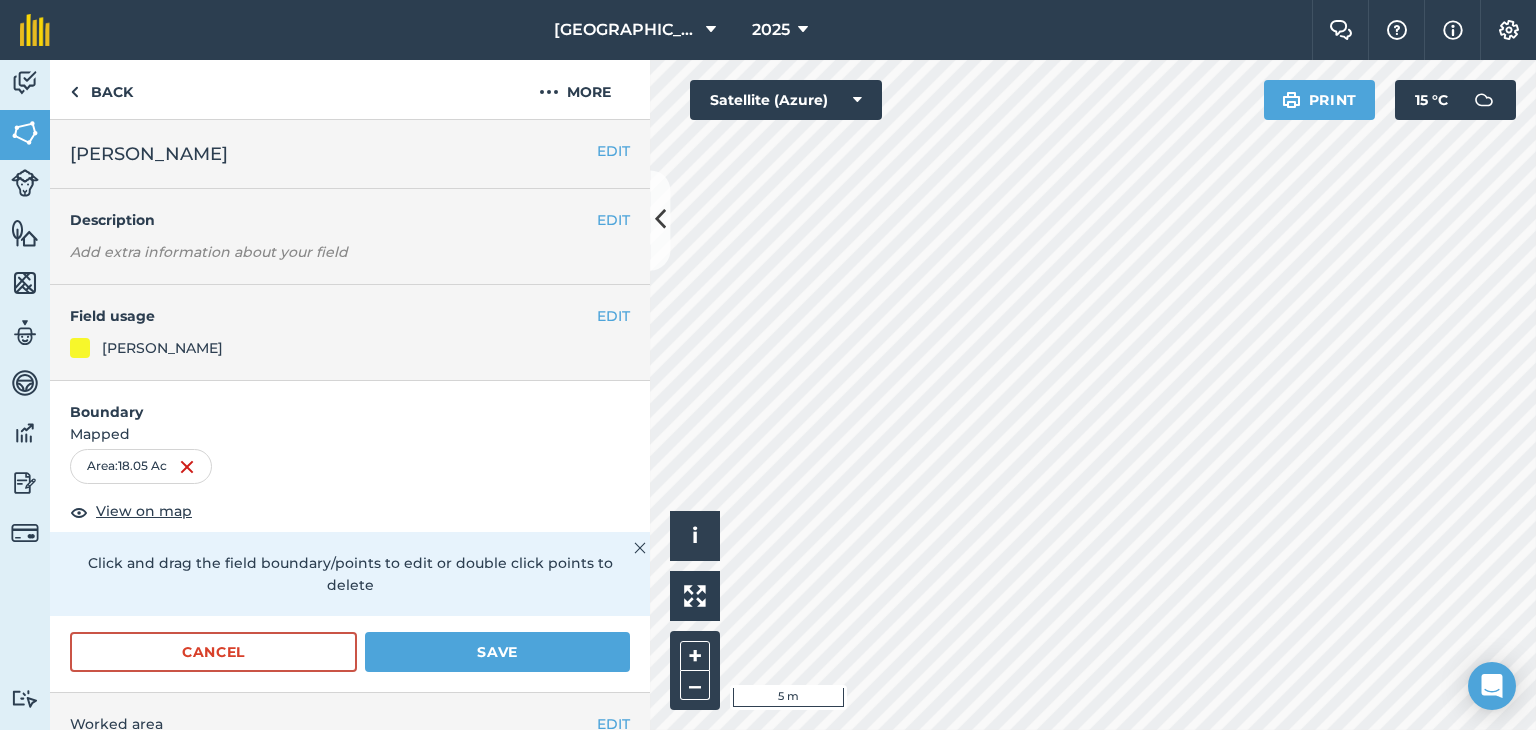 click on "Woodlands Farm 2025 Farm Chat Help Info Settings Woodlands Farm  -  2025 Reproduced with the permission of  Microsoft Printed on  [DATE] Field usages No usage set APPLE BARLEY - Barley Barren BEANS Grass Maize Oats POTATOES Shed Spring Barley Spring Oats SUNFLOWER: SEEDS - Sunflower Wheat Winter Rye Feature types Drainage New Stone  Trial Eco V Plough CAN Wet Spot  Activity Fields Livestock Features Maps Team Vehicles Data Reporting Billing Tutorials Tutorials   Back   More EDIT [PERSON_NAME] EDIT Description Add extra information about your field EDIT Field usage BARLEY - Barley Boundary   Mapped Area :  18.05   Ac   View on map Click and drag the field boundary/points to edit or double click points to delete Cancel Save EDIT Worked area 18.17   Ac Sub-fields   Divide your fields into sections, e.g. for multiple crops or grazing blocks   Add sub-fields Add field job Add note   Field Health To-Do Field History Reports There are no outstanding tasks for this field. Hello i 5 m + – Print 15" at bounding box center [768, 365] 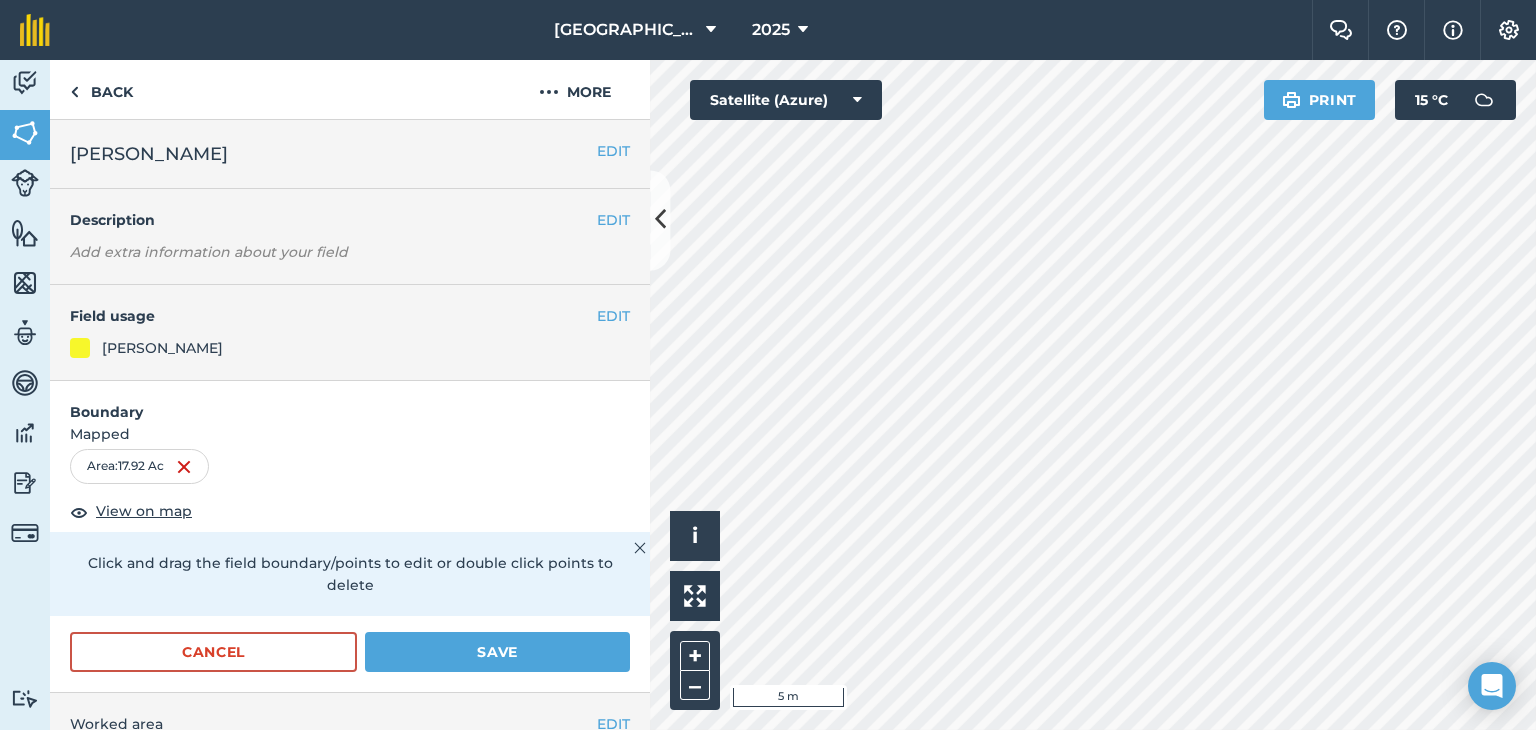 click on "Woodlands Farm 2025 Farm Chat Help Info Settings Woodlands Farm  -  2025 Reproduced with the permission of  Microsoft Printed on  [DATE] Field usages No usage set APPLE BARLEY - Barley Barren BEANS Grass Maize Oats POTATOES Shed Spring Barley Spring Oats SUNFLOWER: SEEDS - Sunflower Wheat Winter Rye Feature types Drainage New Stone  Trial Eco V Plough CAN Wet Spot  Activity Fields Livestock Features Maps Team Vehicles Data Reporting Billing Tutorials Tutorials   Back   More EDIT [PERSON_NAME] EDIT Description Add extra information about your field EDIT Field usage BARLEY - Barley Boundary   Mapped Area :  17.92   Ac   View on map Click and drag the field boundary/points to edit or double click points to delete Cancel Save EDIT Worked area 18.17   Ac Sub-fields   Divide your fields into sections, e.g. for multiple crops or grazing blocks   Add sub-fields Add field job Add note   Field Health To-Do Field History Reports There are no outstanding tasks for this field. Hello i © 2025 TomTom, Microsoft 5 m + –" at bounding box center (768, 365) 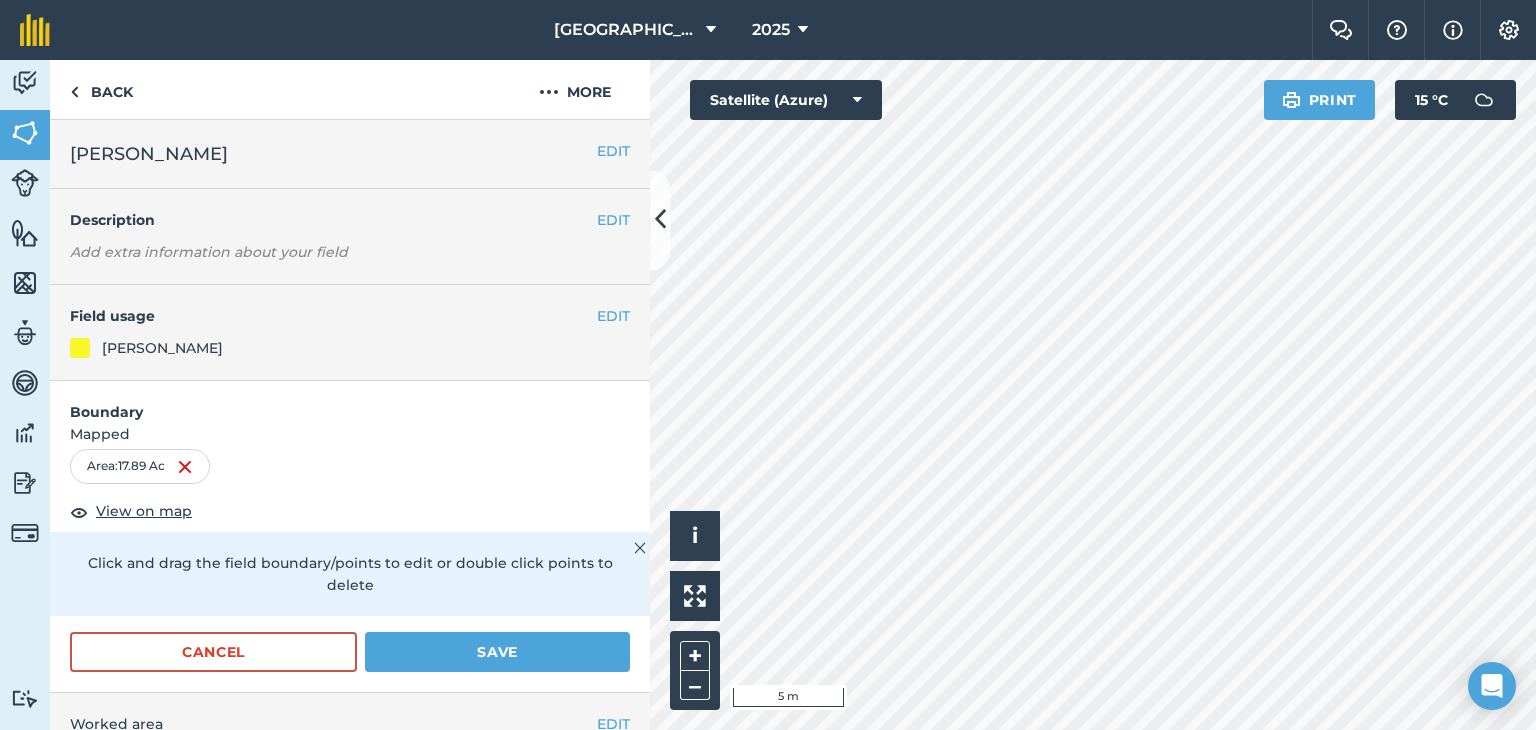 click on "Woodlands Farm 2025 Farm Chat Help Info Settings Woodlands Farm  -  2025 Reproduced with the permission of  Microsoft Printed on  [DATE] Field usages No usage set APPLE BARLEY - Barley Barren BEANS Grass Maize Oats POTATOES Shed Spring Barley Spring Oats SUNFLOWER: SEEDS - Sunflower Wheat Winter Rye Feature types Drainage New Stone  Trial Eco V Plough CAN Wet Spot  Activity Fields Livestock Features Maps Team Vehicles Data Reporting Billing Tutorials Tutorials   Back   More EDIT [PERSON_NAME] EDIT Description Add extra information about your field EDIT Field usage BARLEY - Barley Boundary   Mapped Area :  17.89   Ac   View on map Click and drag the field boundary/points to edit or double click points to delete Cancel Save EDIT Worked area 18.17   Ac Sub-fields   Divide your fields into sections, e.g. for multiple crops or grazing blocks   Add sub-fields Add field job Add note   Field Health To-Do Field History Reports There are no outstanding tasks for this field. Hello i © 2025 TomTom, Microsoft 5 m + –" at bounding box center [768, 365] 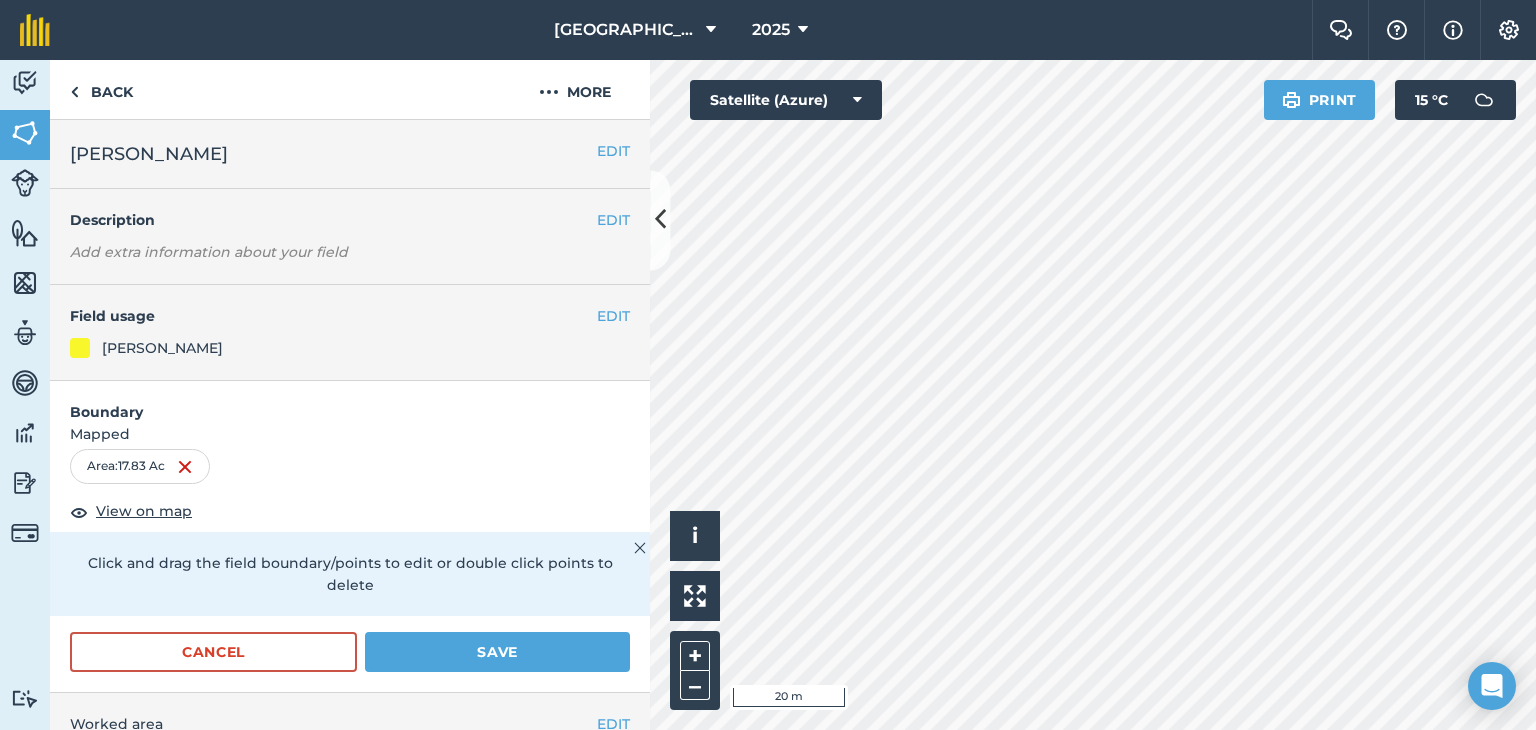 click on "Hello i © 2025 TomTom, Microsoft 20 m + – Satellite (Azure) Print 15   ° C" at bounding box center [1093, 395] 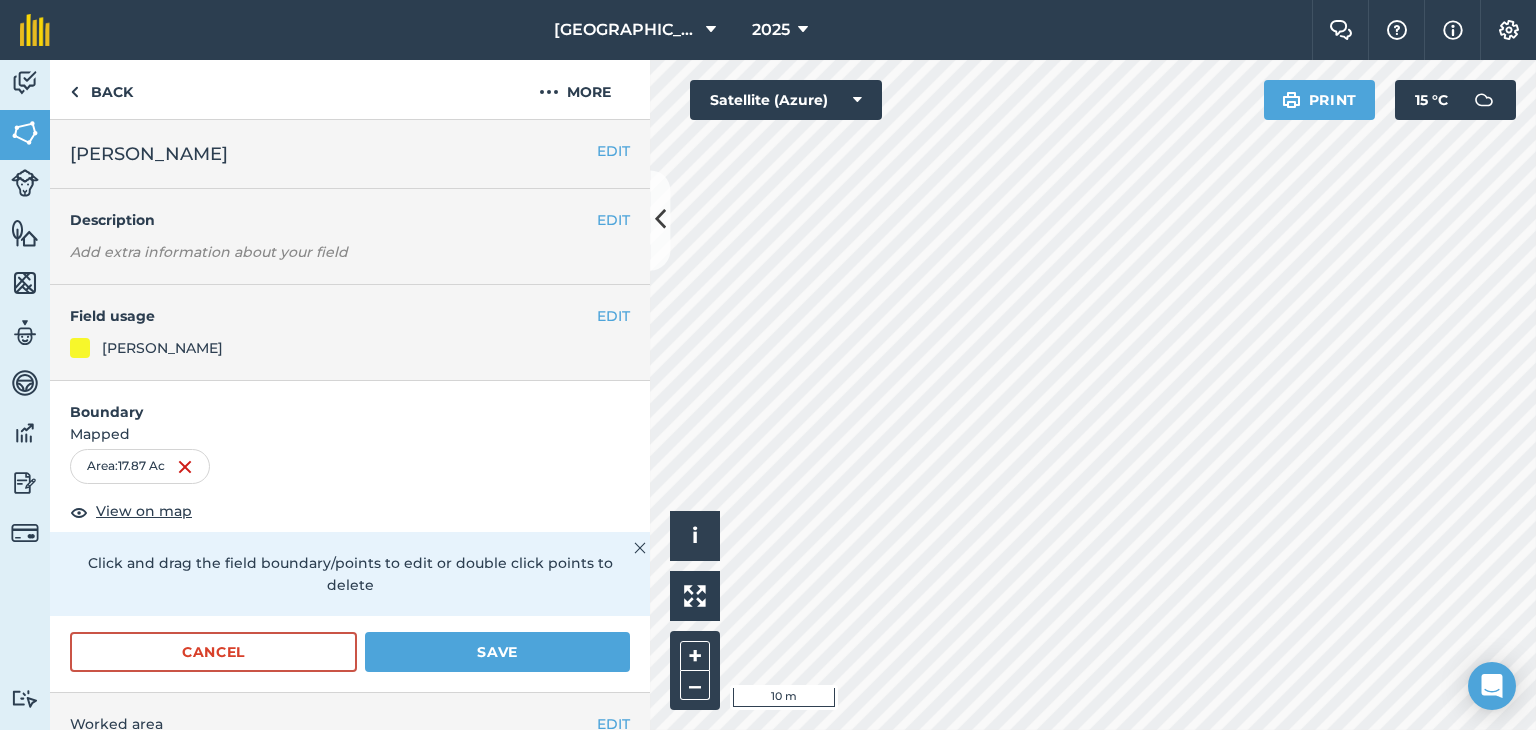click on "Woodlands Farm 2025 Farm Chat Help Info Settings Woodlands Farm  -  2025 Reproduced with the permission of  Microsoft Printed on  [DATE] Field usages No usage set APPLE BARLEY - Barley Barren BEANS Grass Maize Oats POTATOES Shed Spring Barley Spring Oats SUNFLOWER: SEEDS - Sunflower Wheat Winter Rye Feature types Drainage New Stone  Trial Eco V Plough CAN Wet Spot  Activity Fields Livestock Features Maps Team Vehicles Data Reporting Billing Tutorials Tutorials   Back   More EDIT [PERSON_NAME] EDIT Description Add extra information about your field EDIT Field usage BARLEY - Barley Boundary   Mapped Area :  17.87   Ac   View on map Click and drag the field boundary/points to edit or double click points to delete Cancel Save EDIT Worked area 18.17   Ac Sub-fields   Divide your fields into sections, e.g. for multiple crops or grazing blocks   Add sub-fields Add field job Add note   Field Health To-Do Field History Reports There are no outstanding tasks for this field. Hello i © 2025 TomTom, Microsoft 10 m + –" at bounding box center (768, 365) 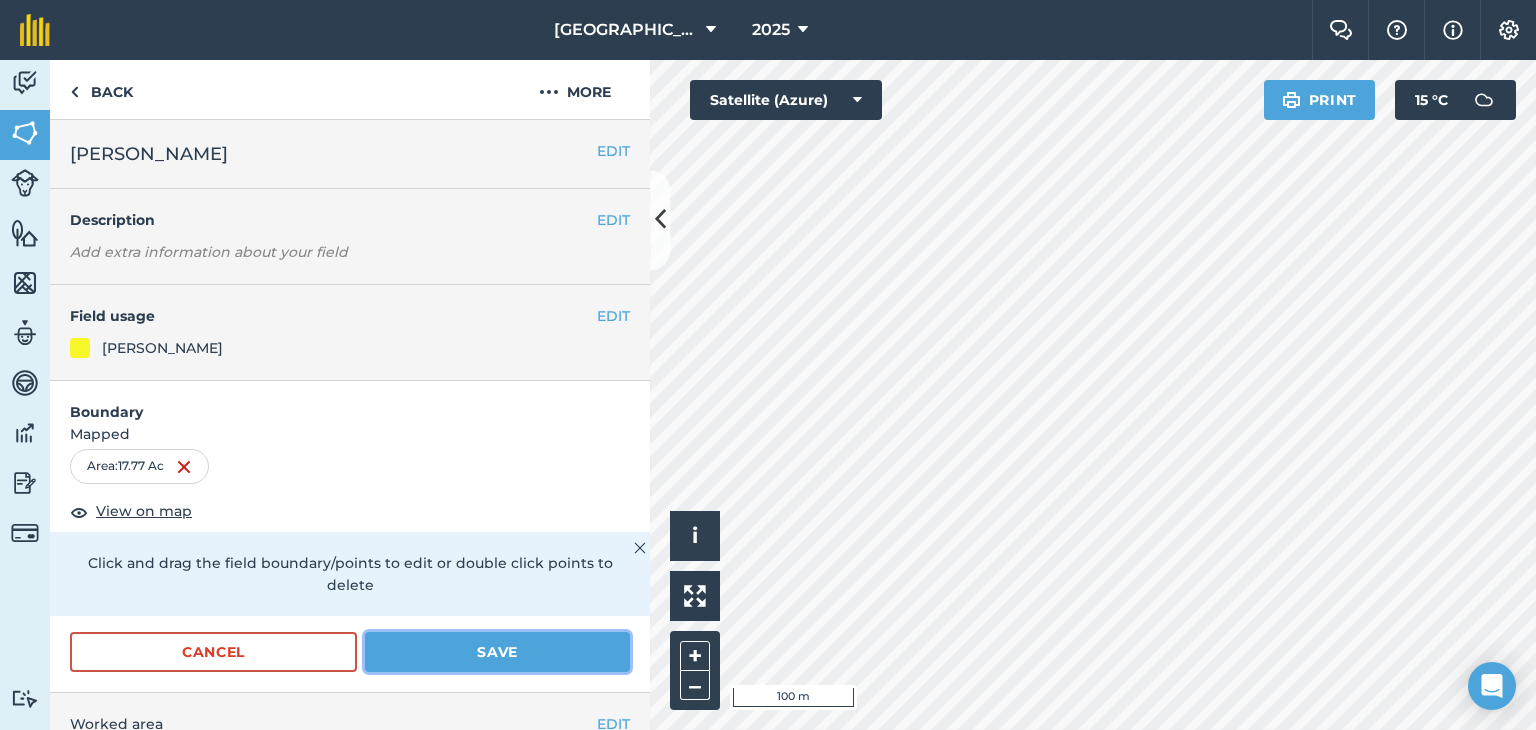click on "Save" at bounding box center (497, 652) 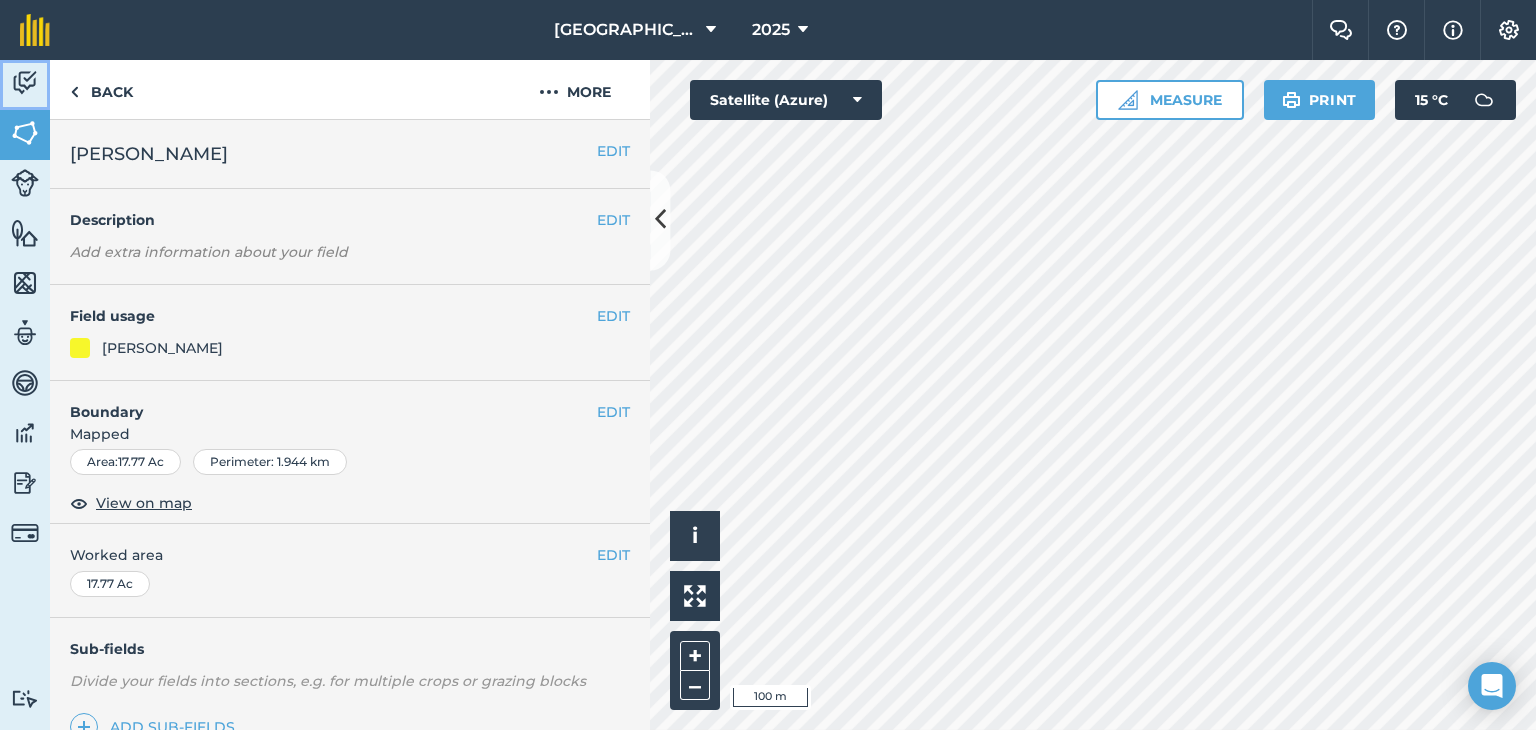click on "Activity" at bounding box center [25, 85] 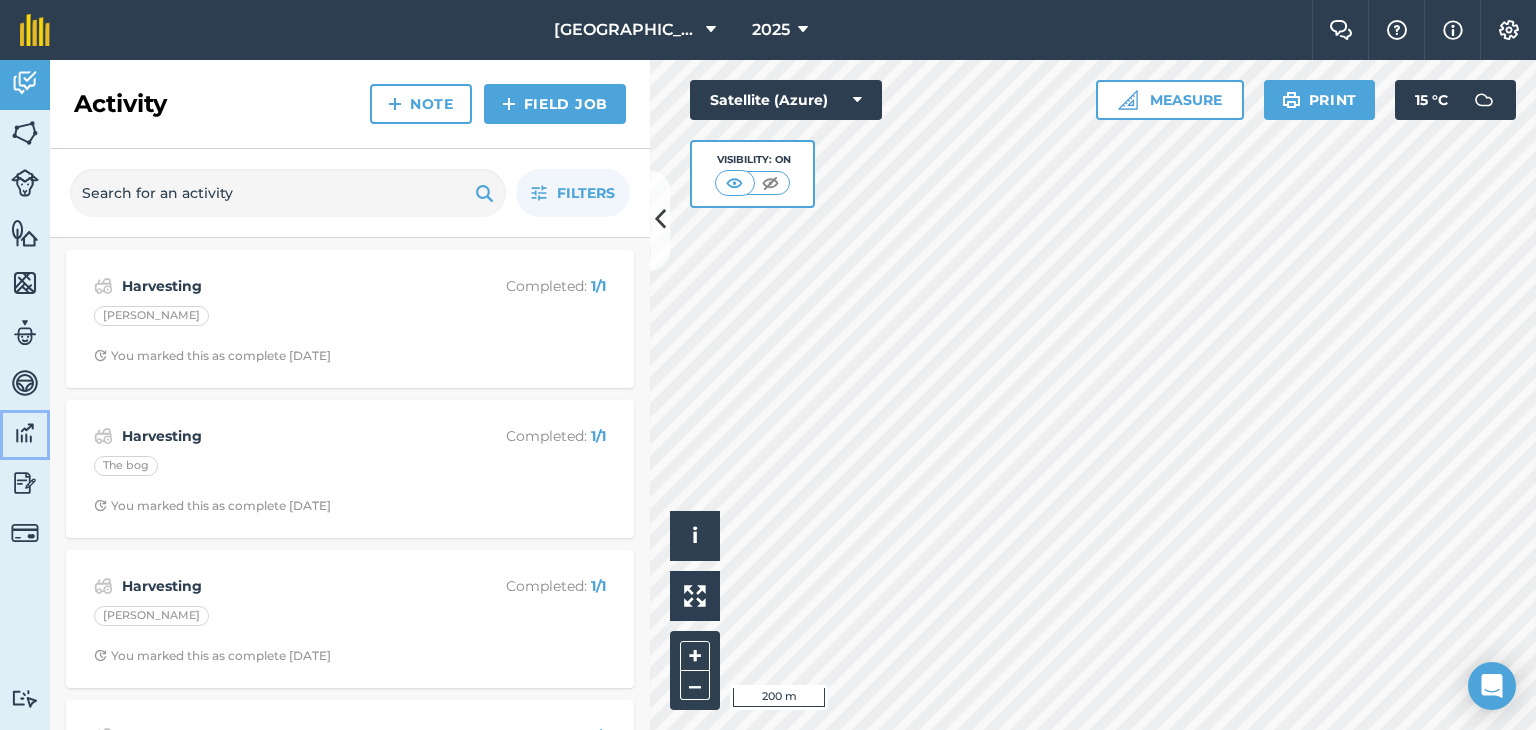 click at bounding box center (25, 433) 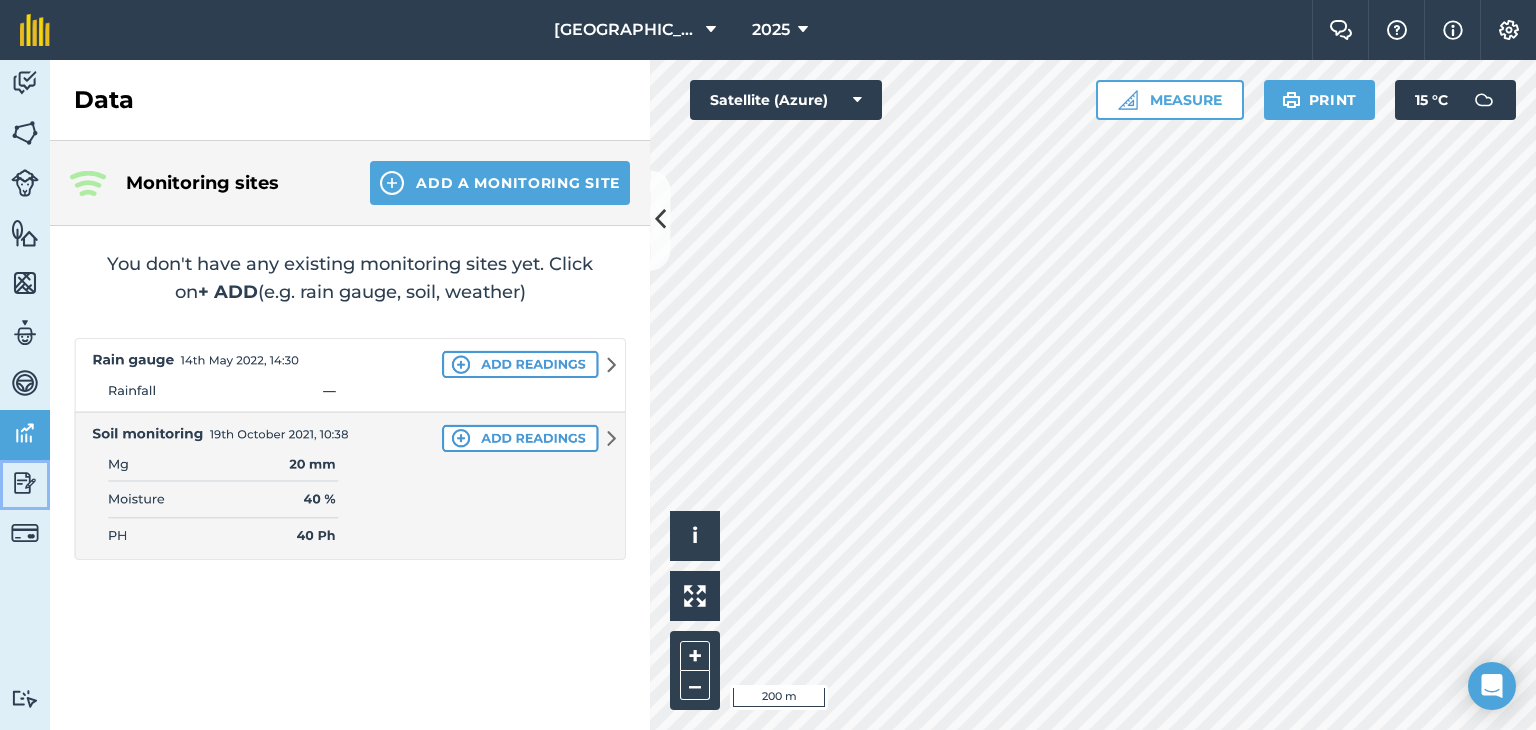 click at bounding box center (25, 483) 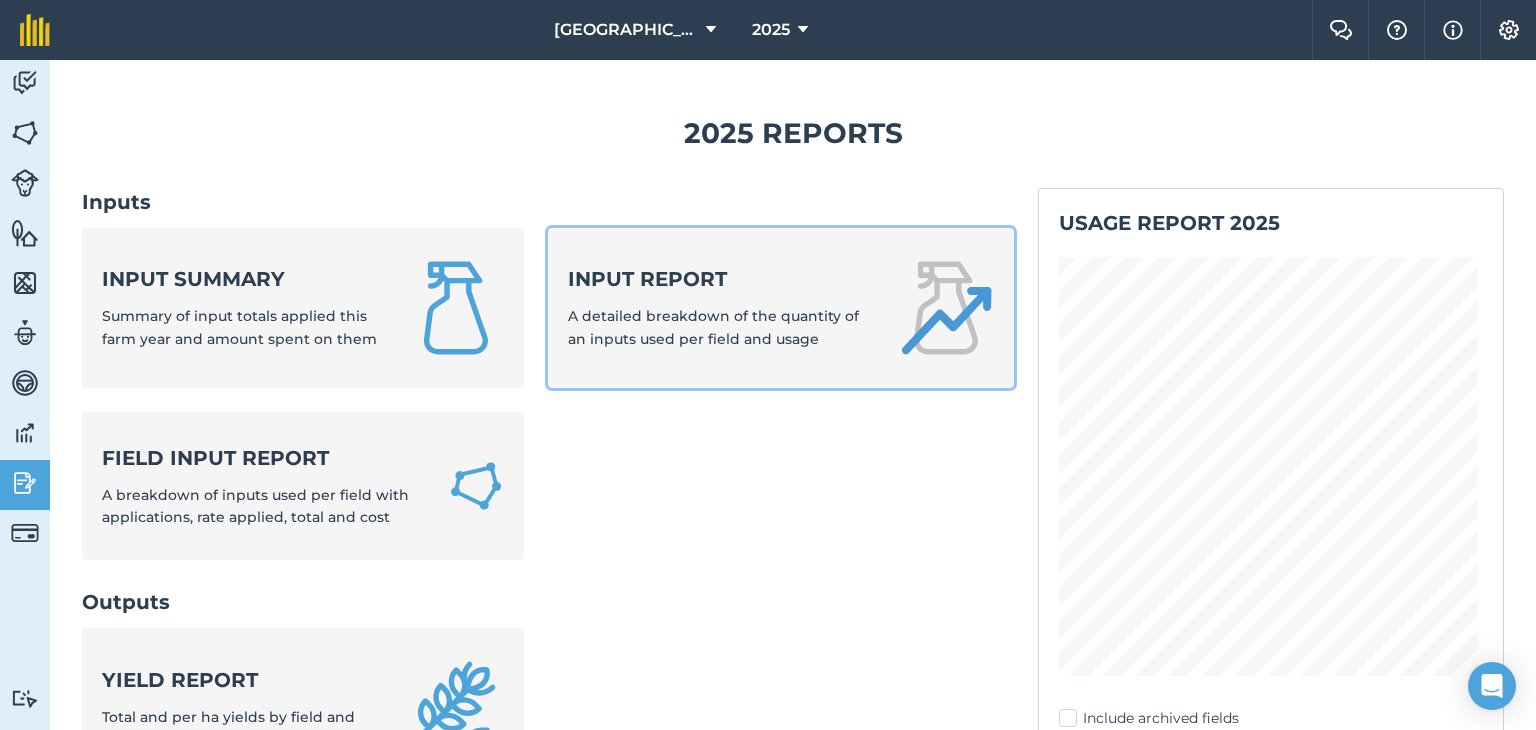 click on "A detailed breakdown of the quantity of an inputs used per field and usage" at bounding box center [713, 327] 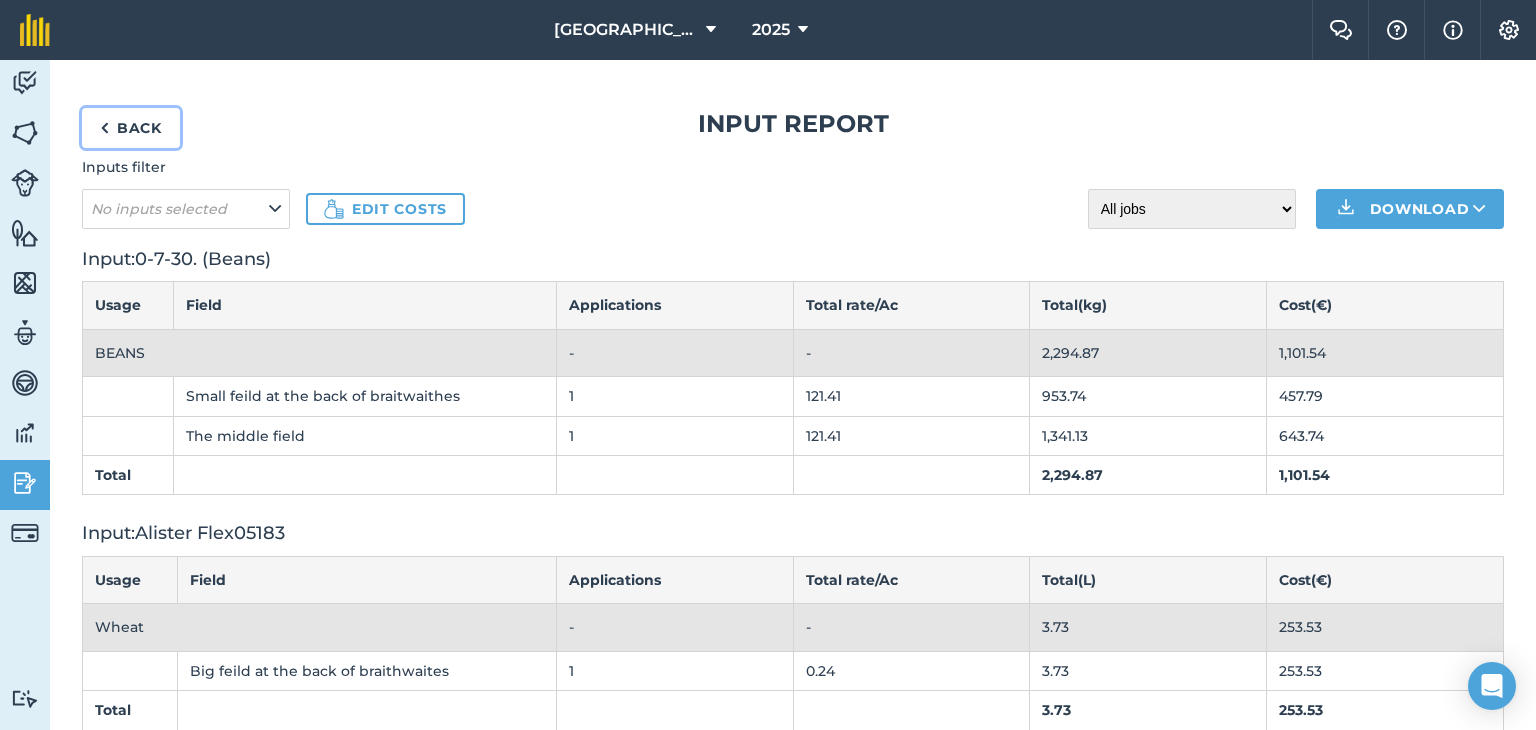 click on "Back" at bounding box center [131, 128] 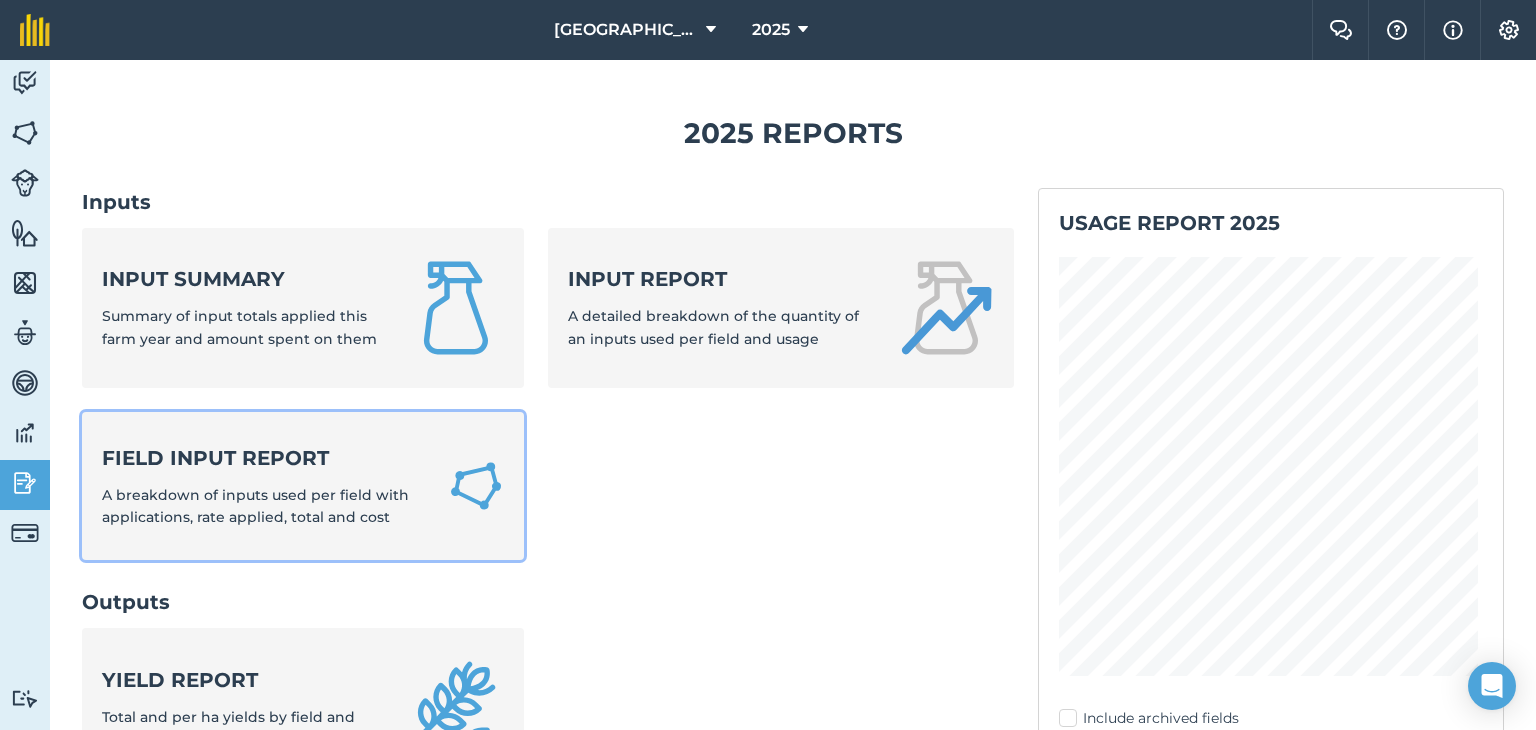 click on "Field Input Report A breakdown of inputs used per field with applications, rate applied, total and cost" at bounding box center [303, 486] 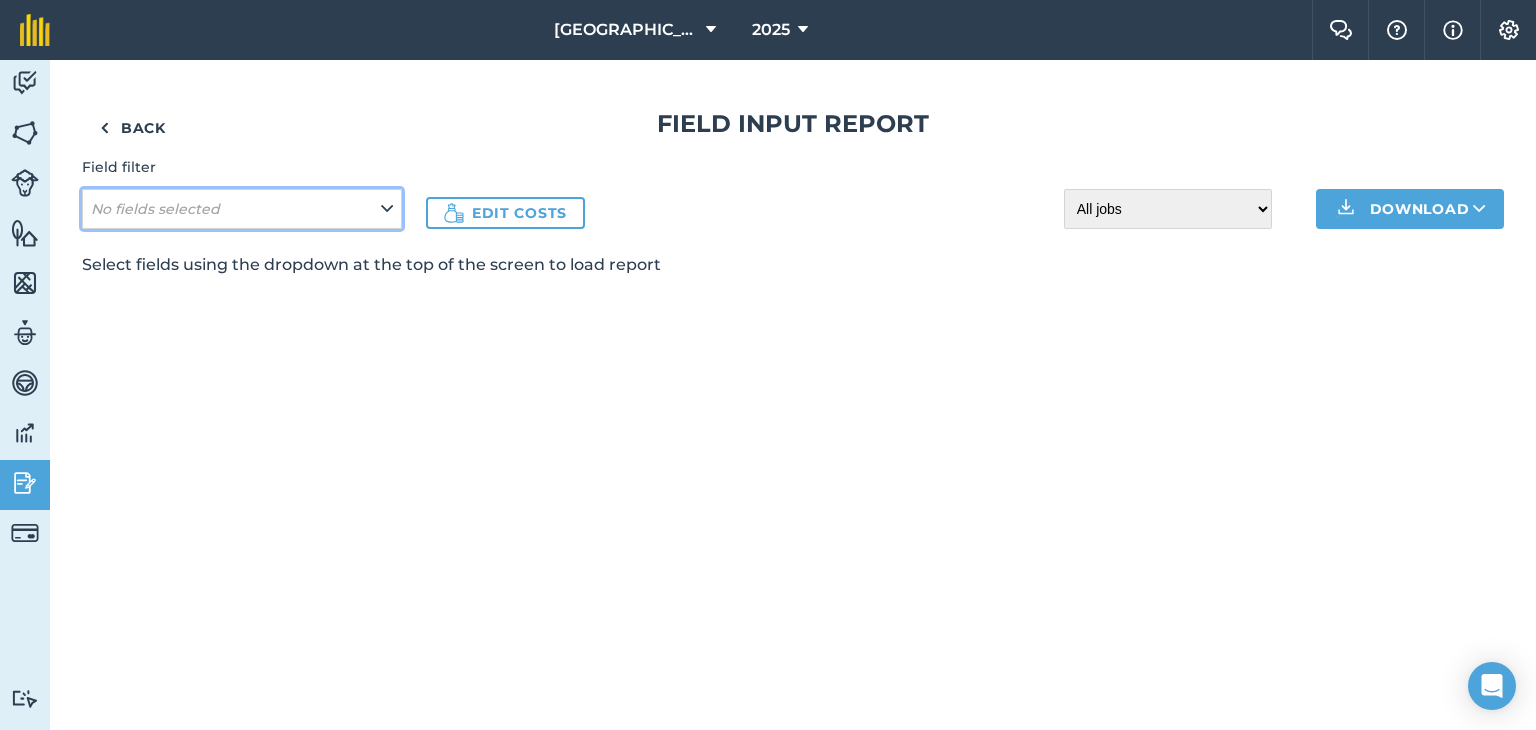 click on "No fields selected" at bounding box center (242, 209) 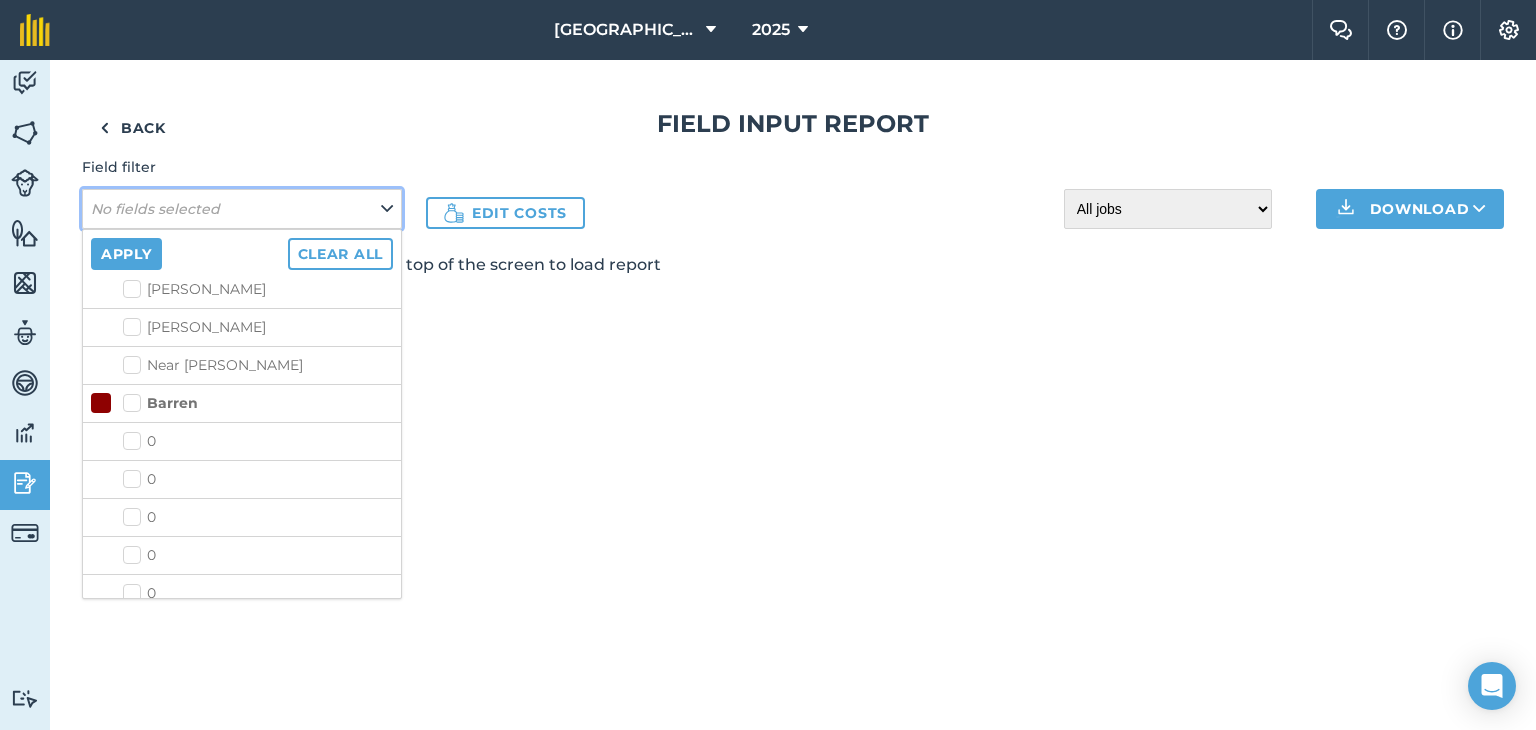 scroll, scrollTop: 200, scrollLeft: 0, axis: vertical 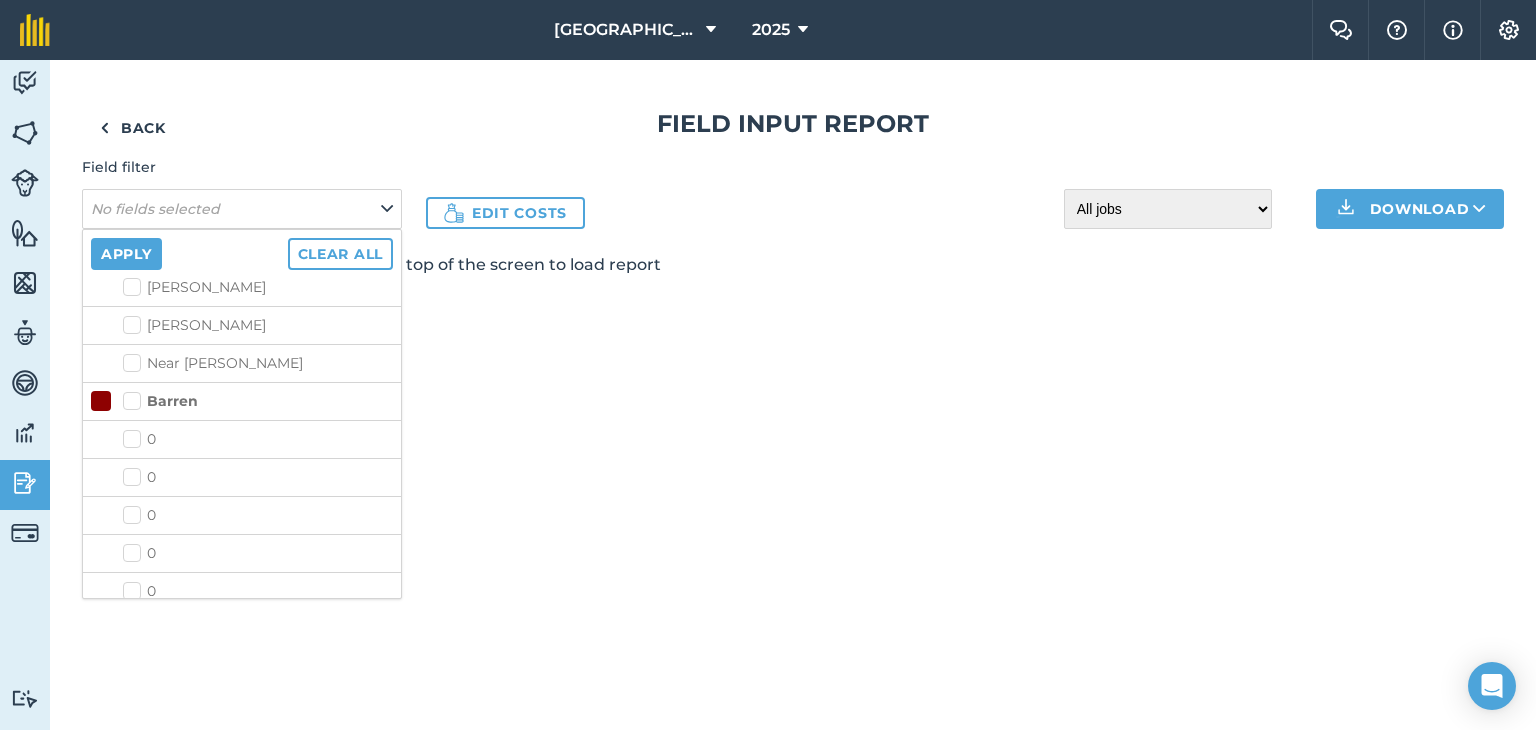 click on "Near [PERSON_NAME]" at bounding box center [258, 363] 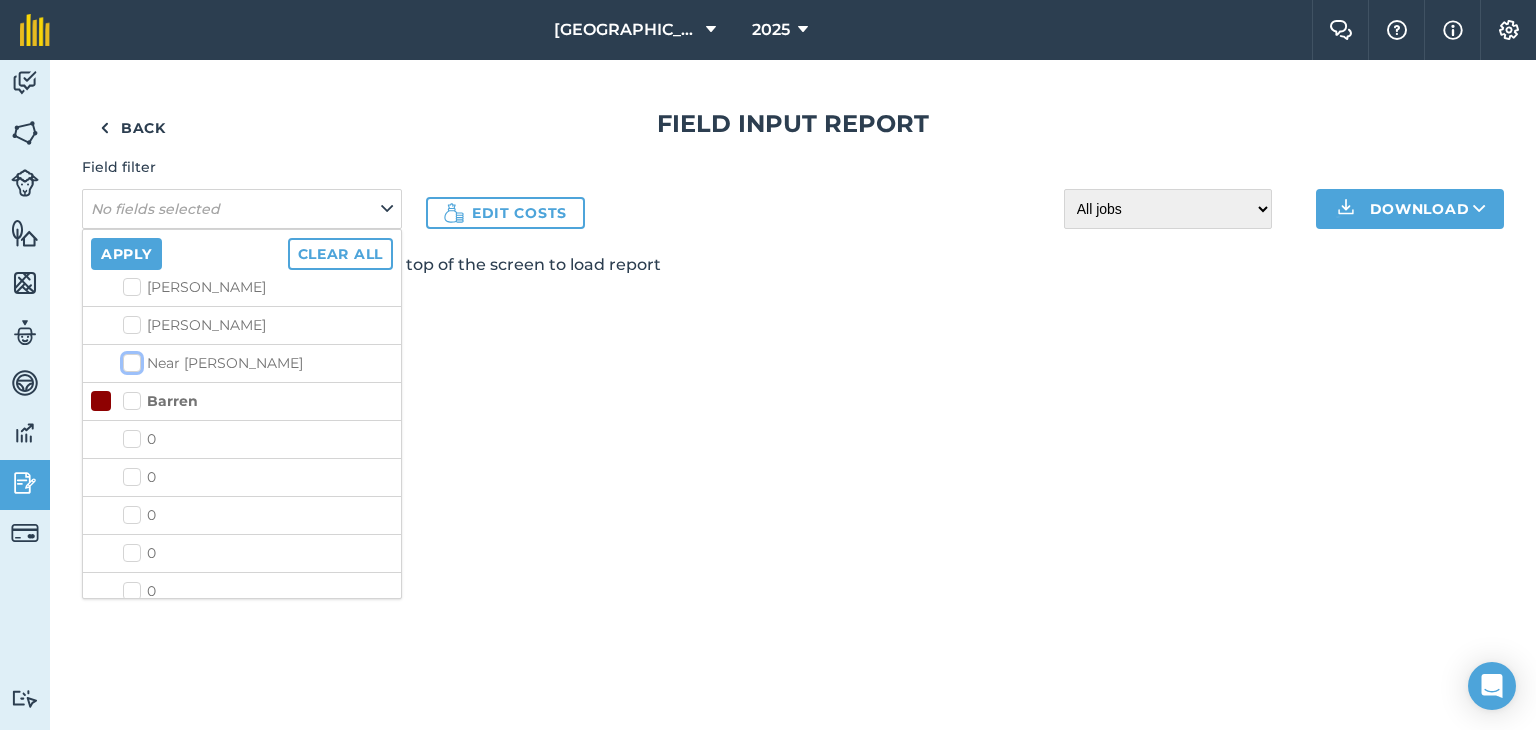 click on "Near [PERSON_NAME]" at bounding box center [129, 359] 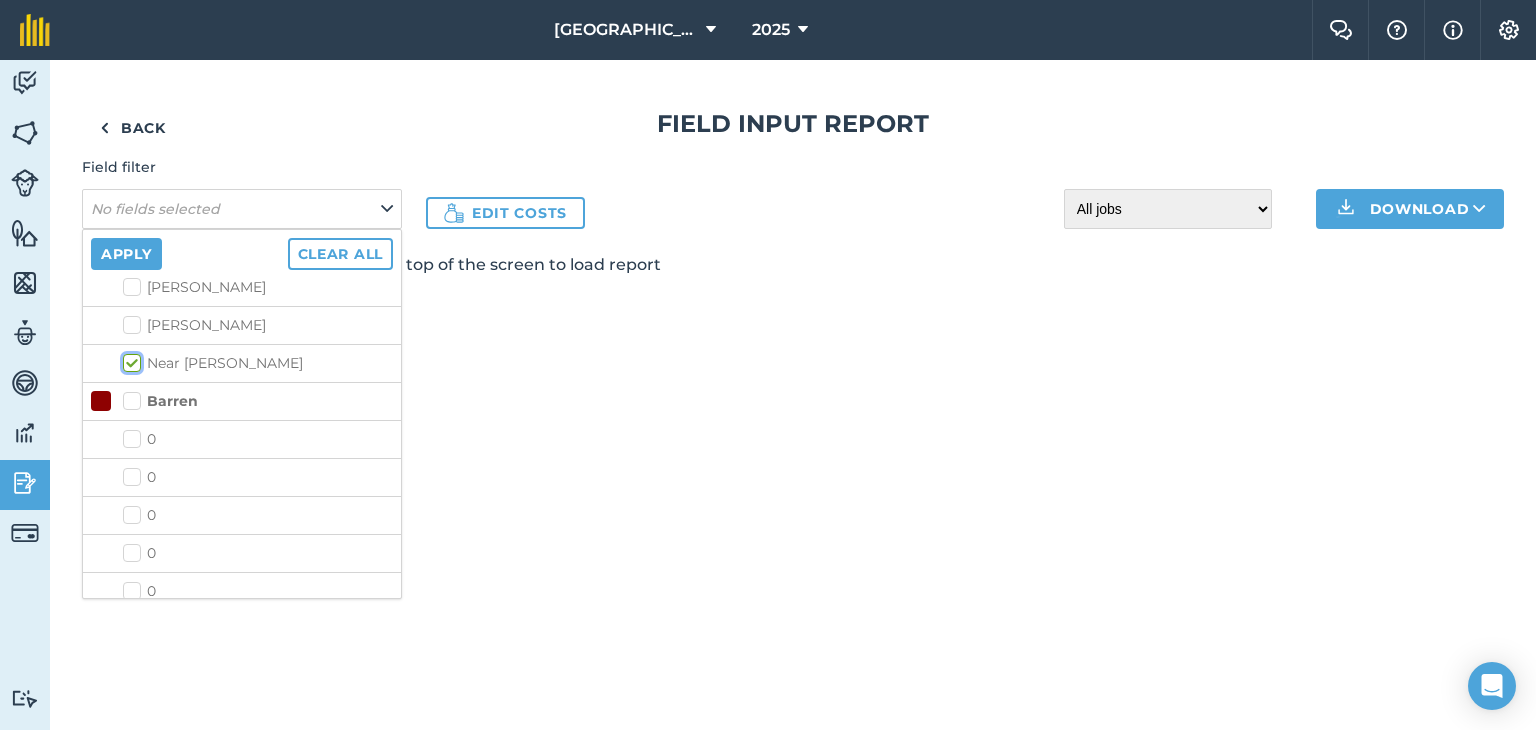 checkbox on "true" 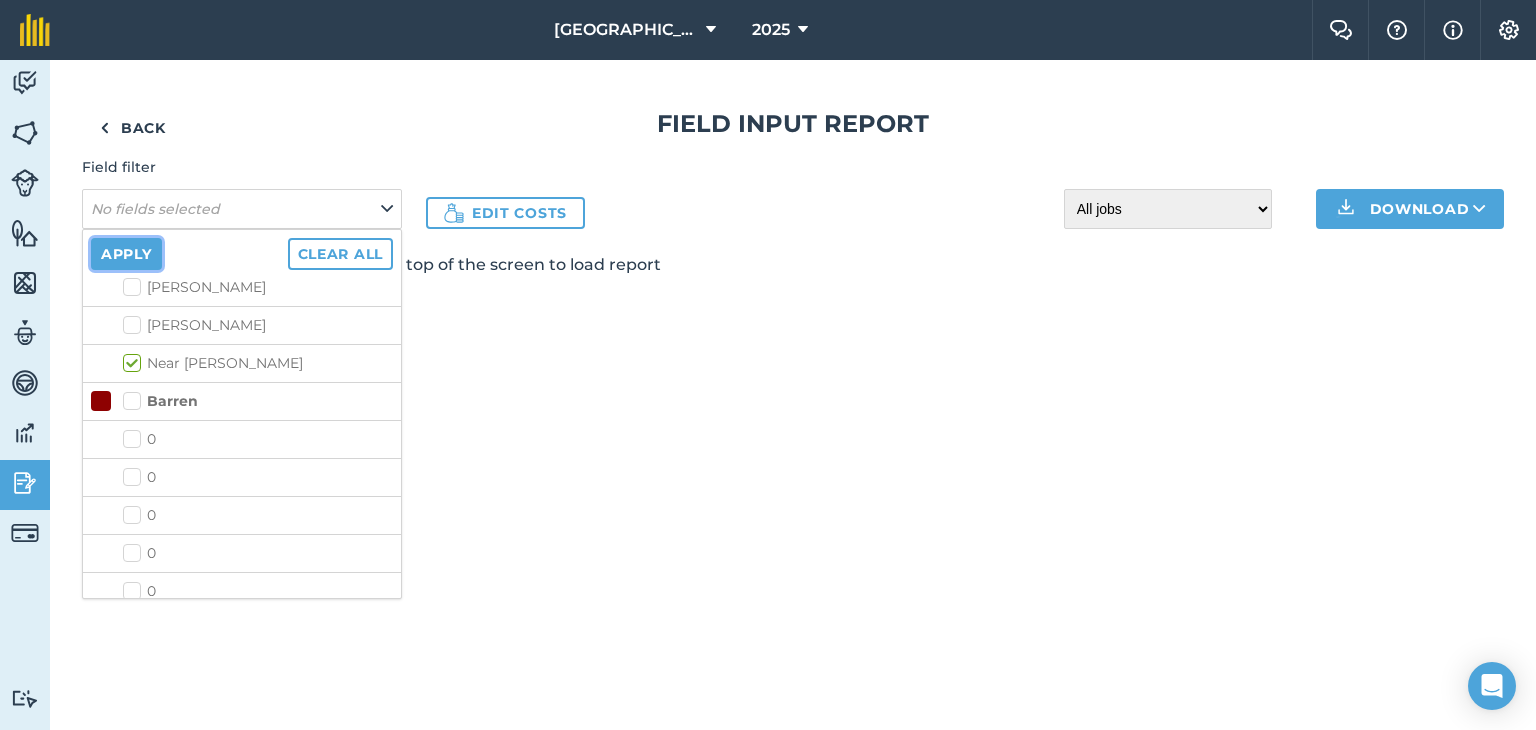 click on "Apply" at bounding box center [126, 254] 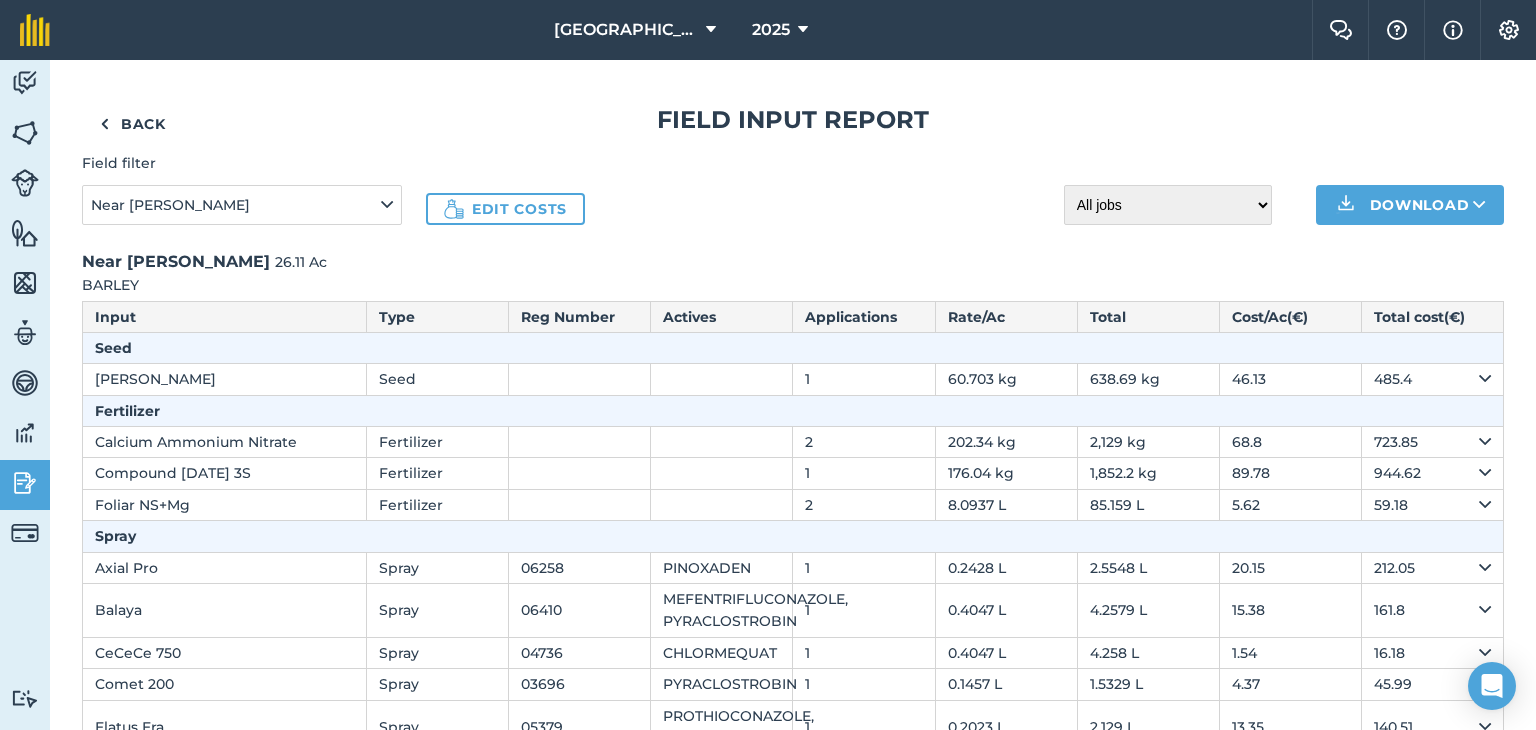 scroll, scrollTop: 0, scrollLeft: 0, axis: both 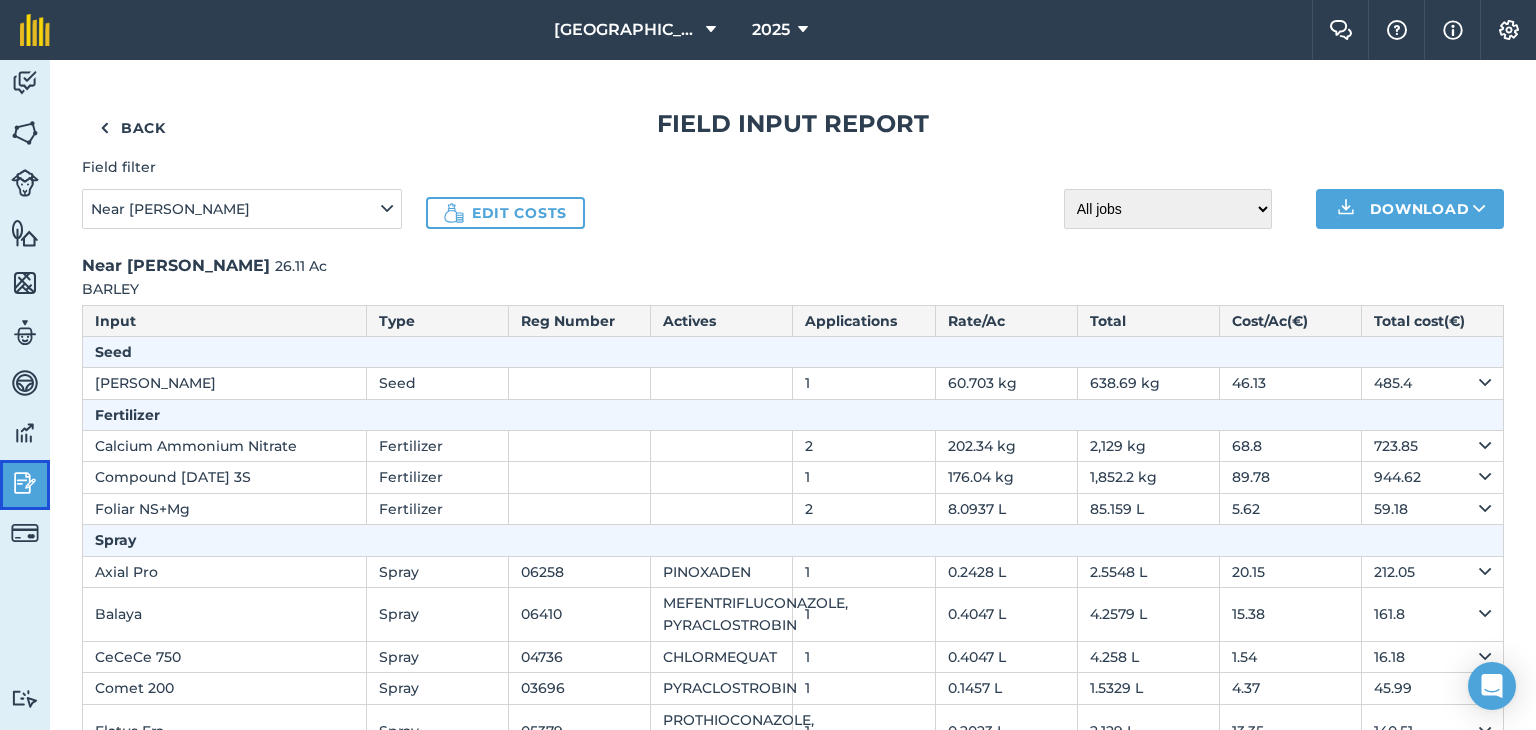 click at bounding box center [25, 483] 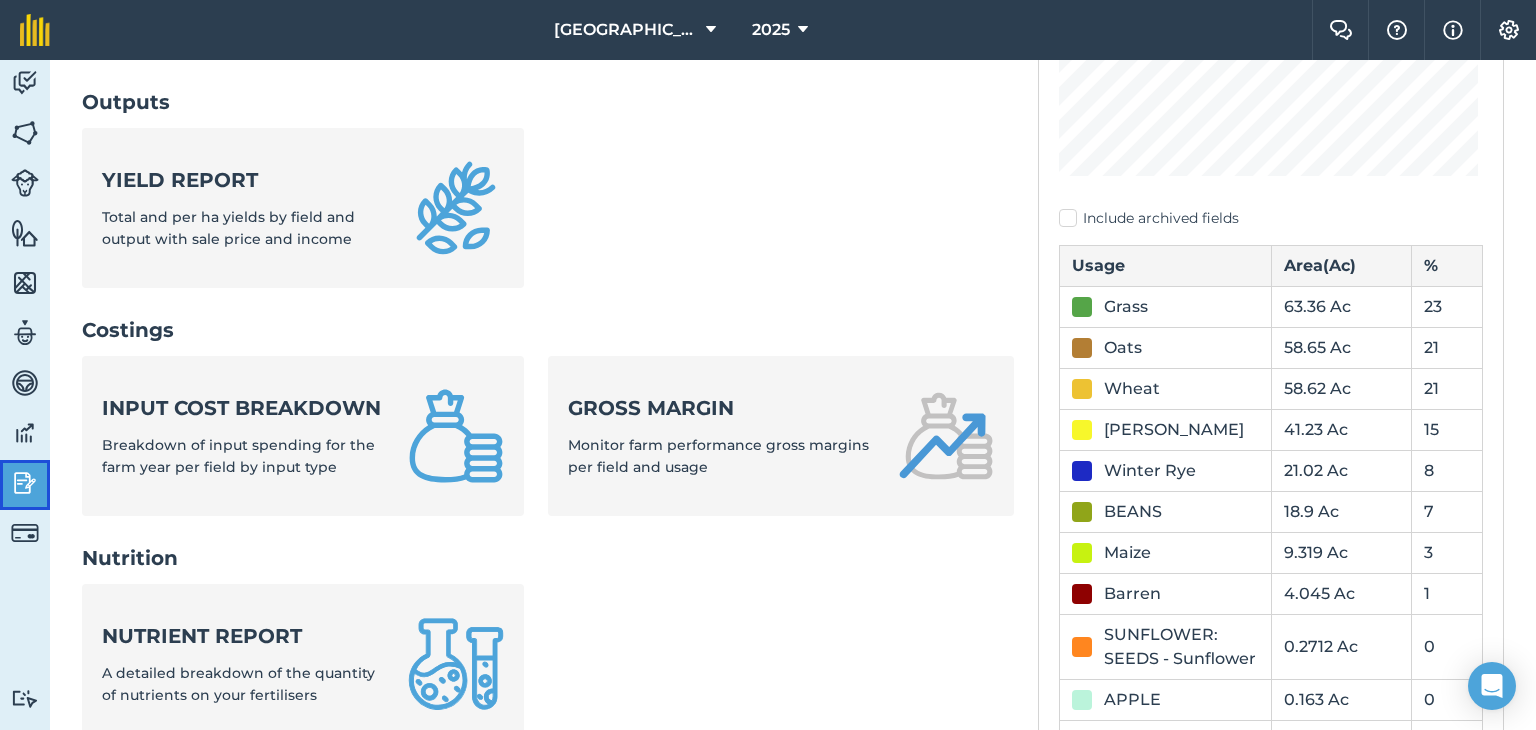 scroll, scrollTop: 800, scrollLeft: 0, axis: vertical 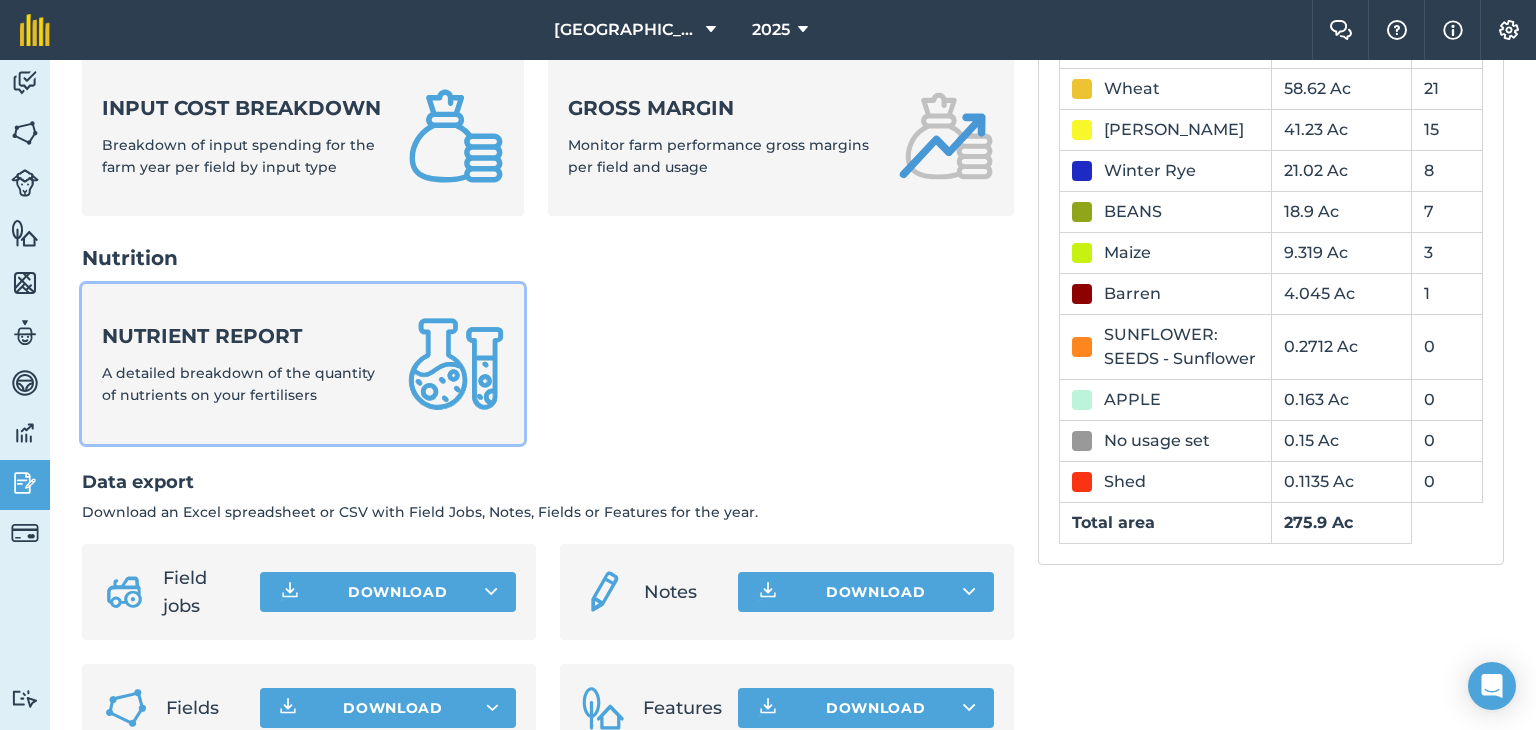 click on "A detailed breakdown of the quantity of nutrients on your fertilisers" at bounding box center [238, 384] 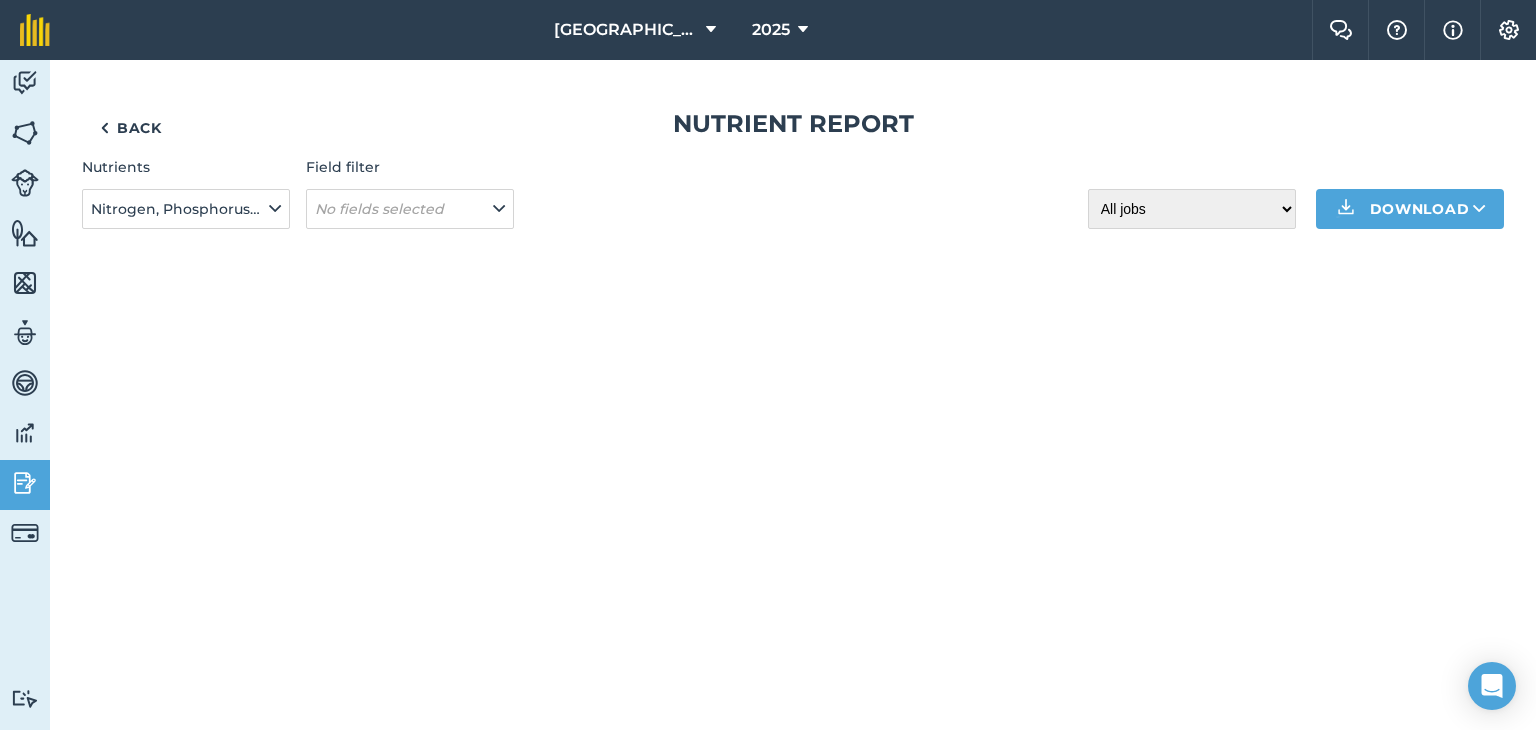 scroll, scrollTop: 0, scrollLeft: 0, axis: both 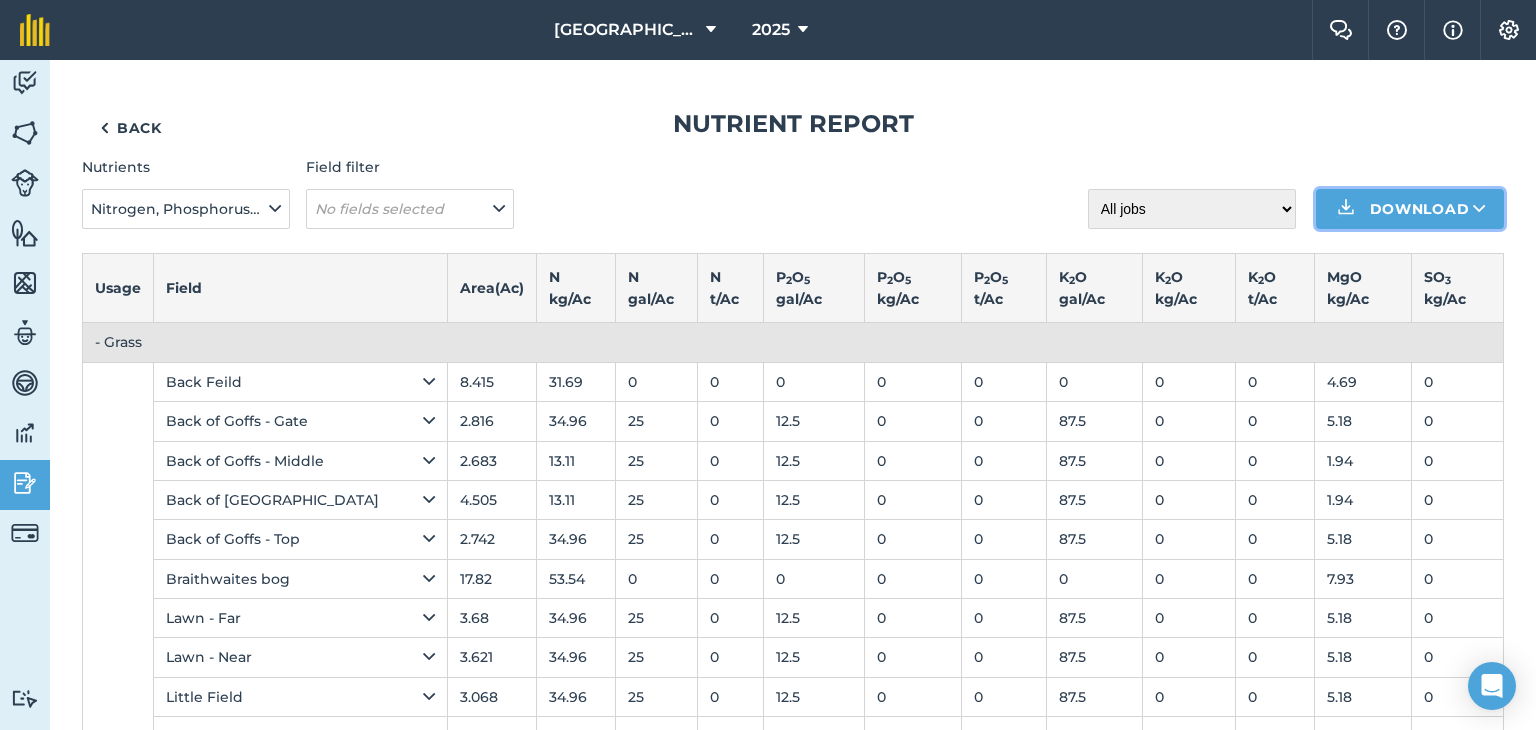 click on "Download" at bounding box center (1410, 209) 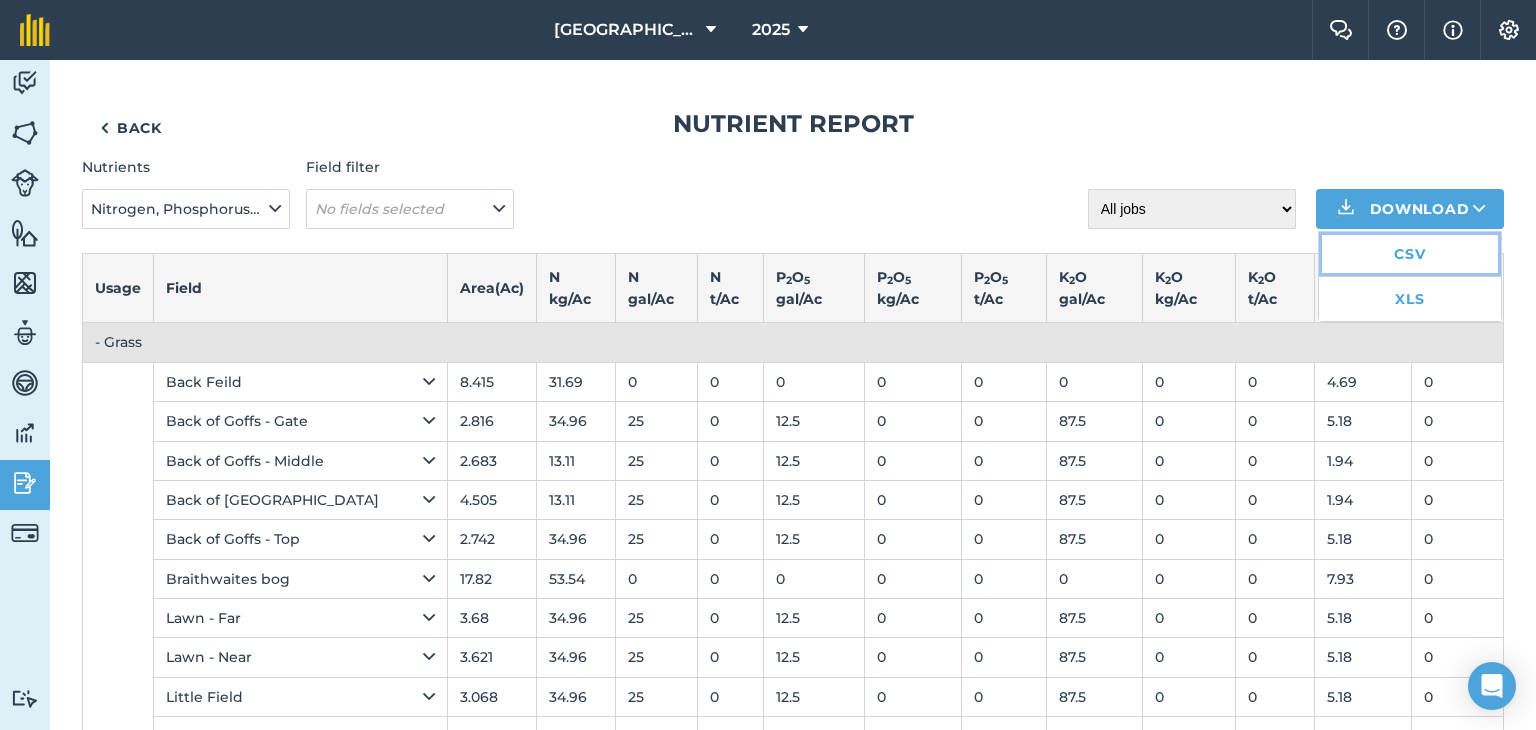 click on "CSV" at bounding box center (1410, 254) 